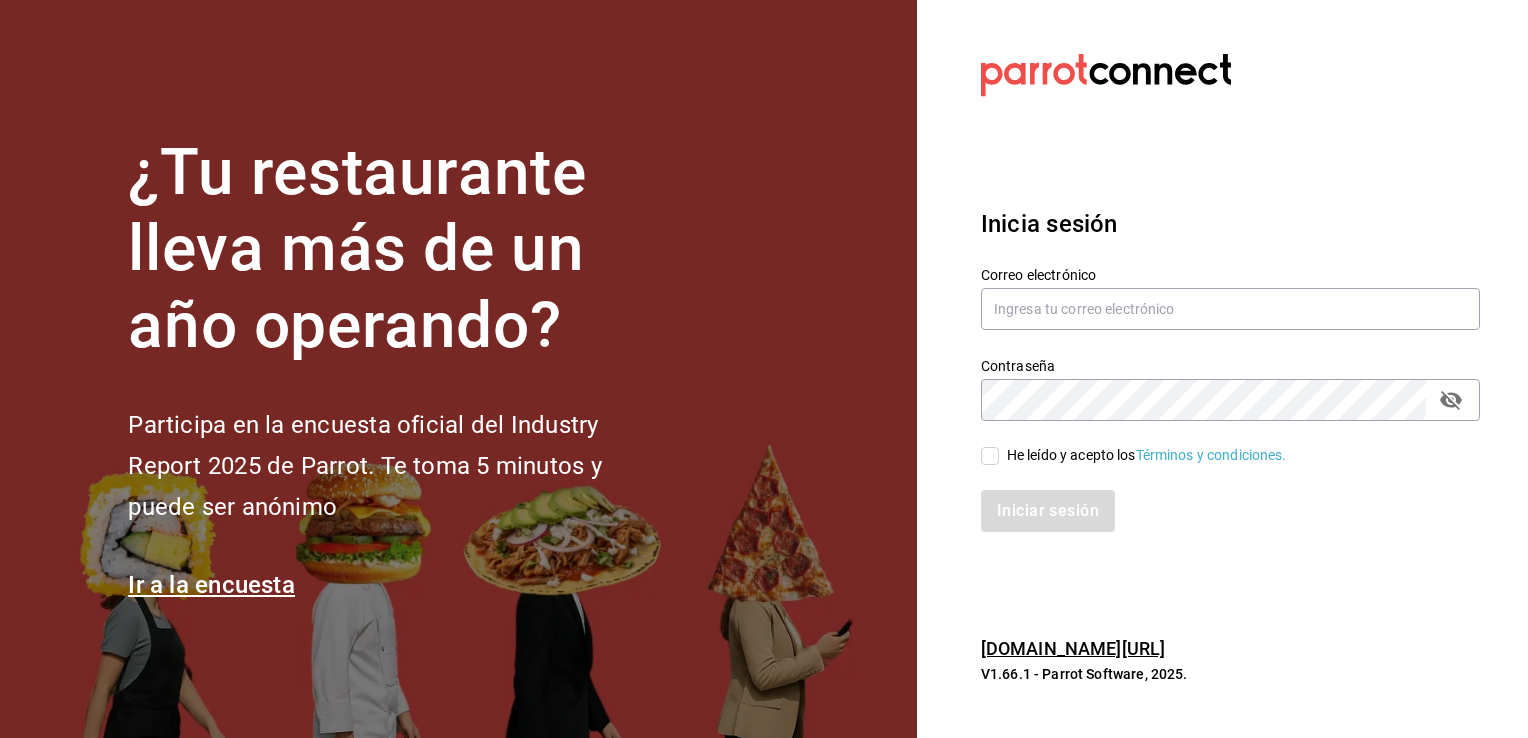 scroll, scrollTop: 0, scrollLeft: 0, axis: both 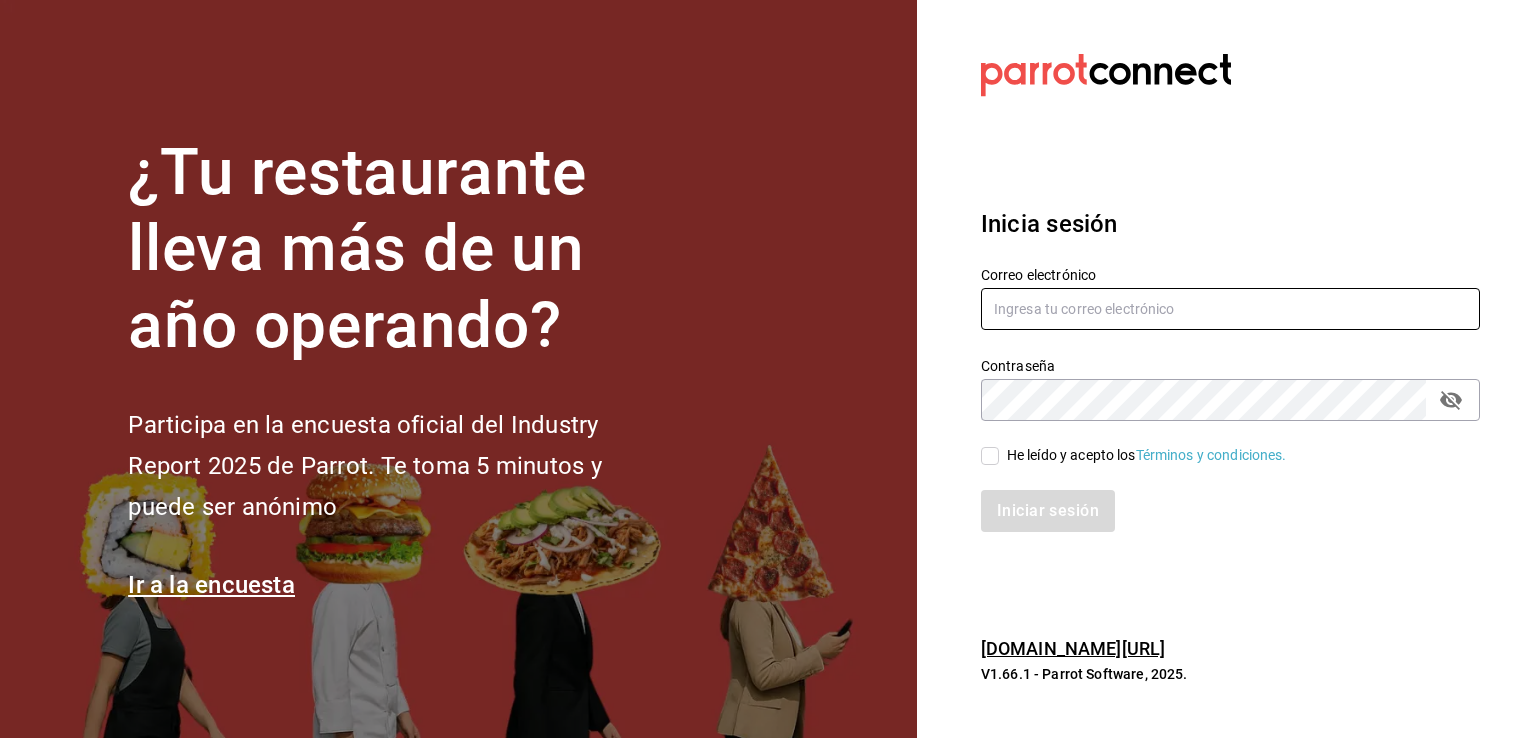 type on "[PERSON_NAME]" 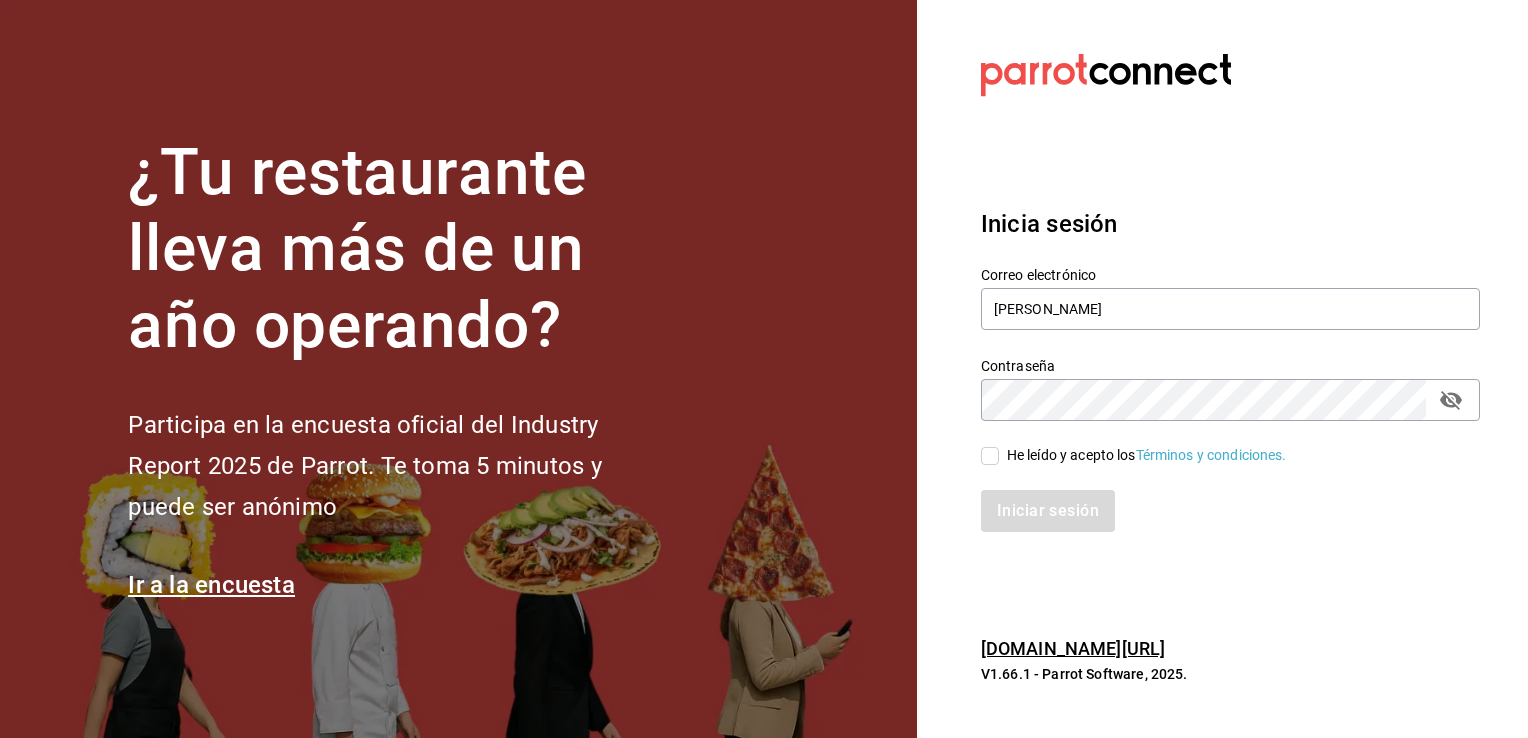 click on "He leído y acepto los  Términos y condiciones." at bounding box center [990, 456] 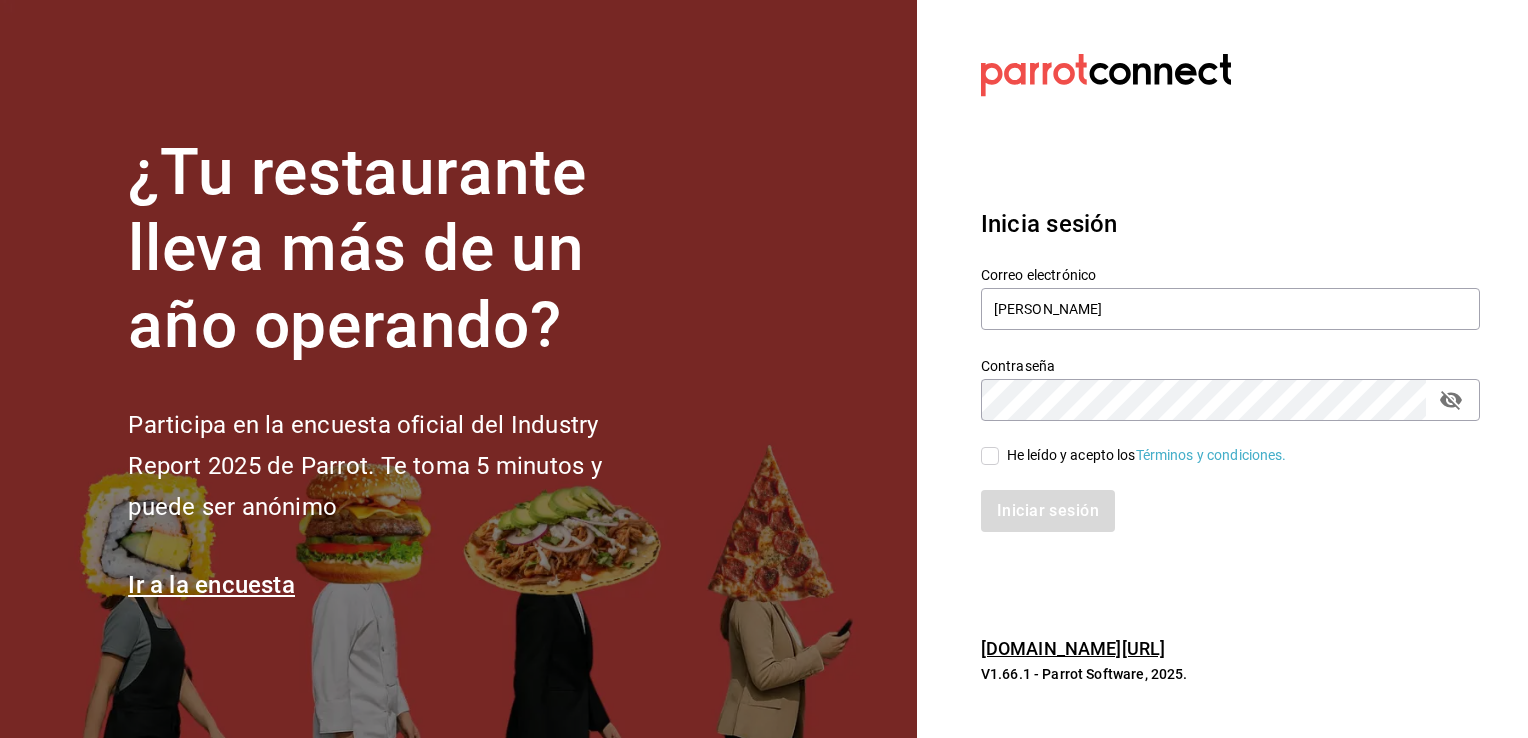 checkbox on "true" 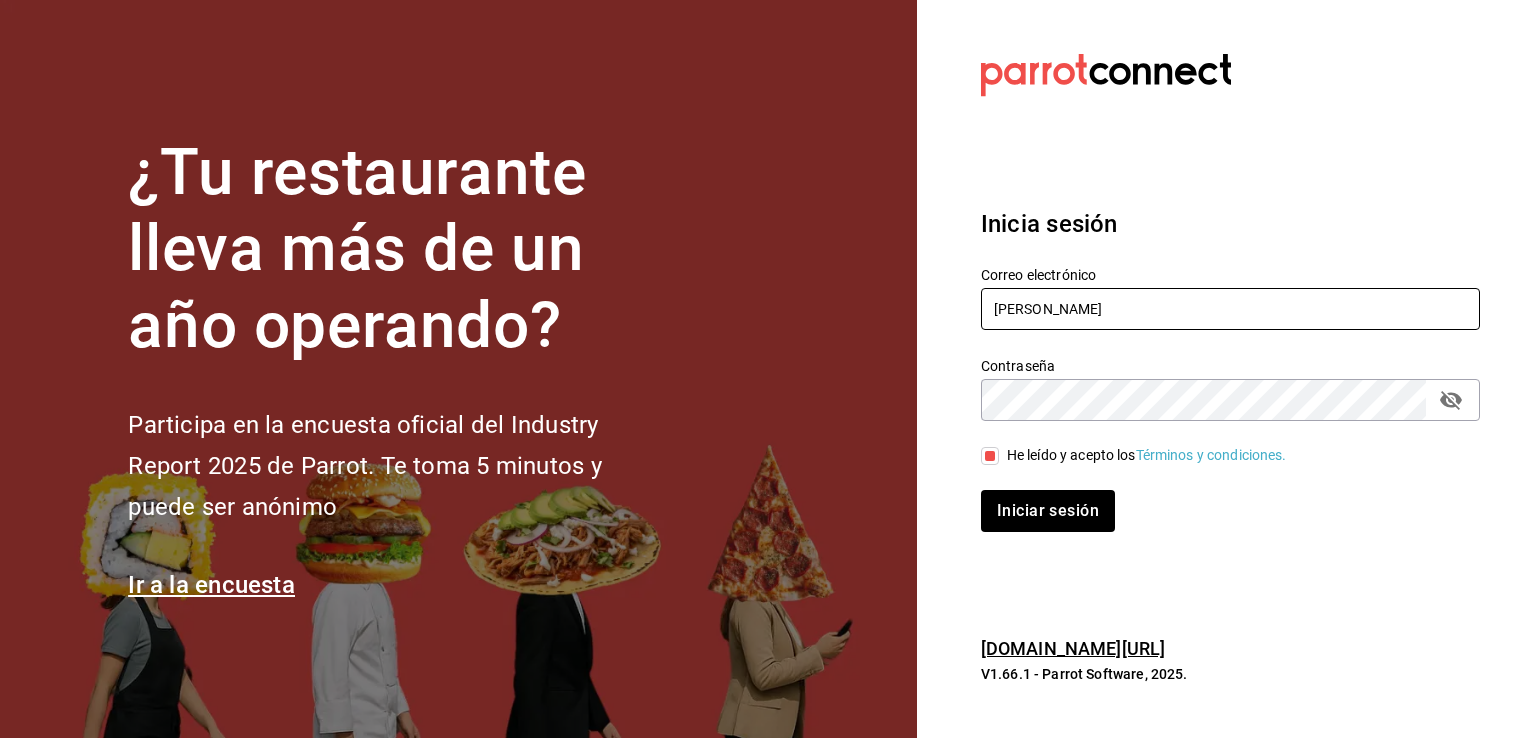 click on "[PERSON_NAME]" at bounding box center [1230, 309] 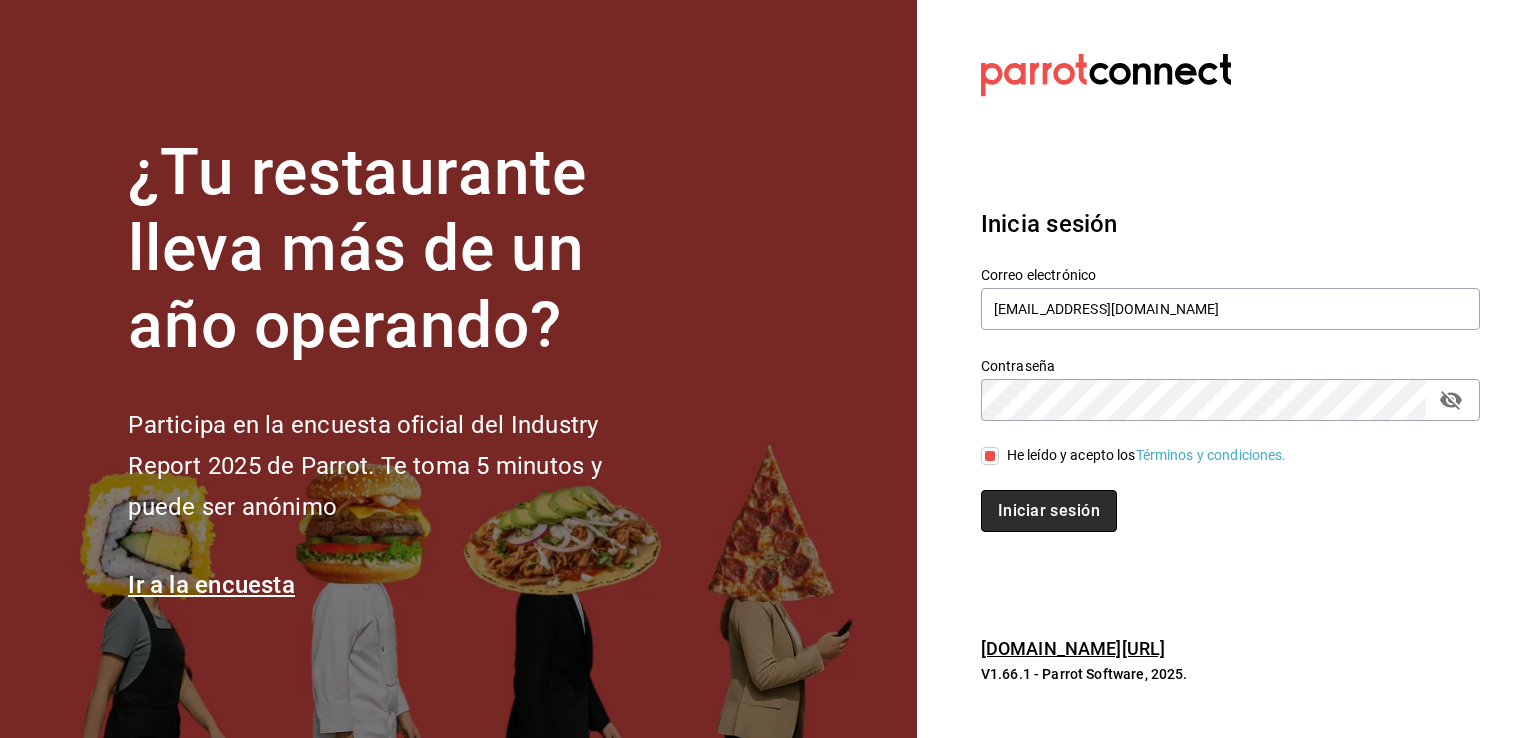 click on "Iniciar sesión" at bounding box center [1049, 511] 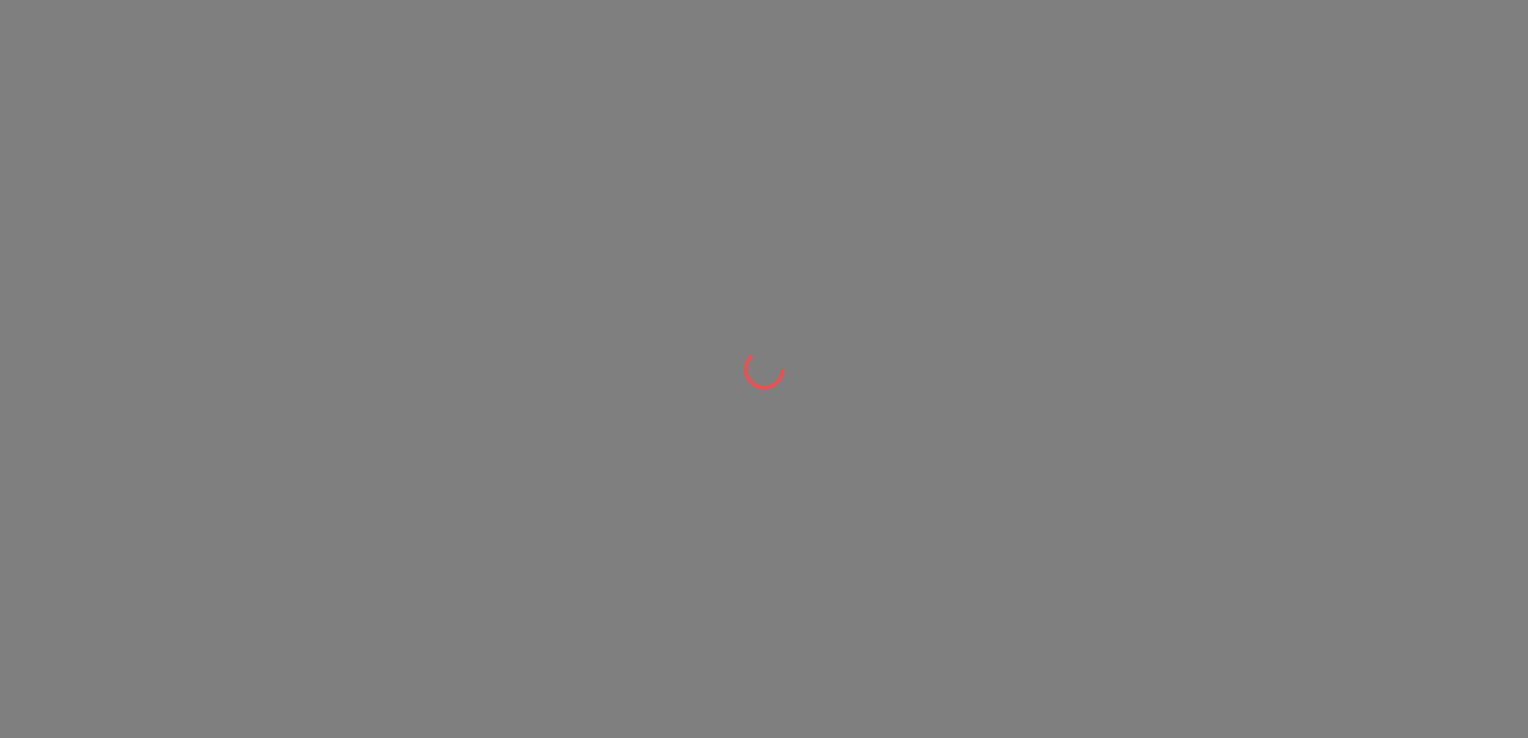 scroll, scrollTop: 0, scrollLeft: 0, axis: both 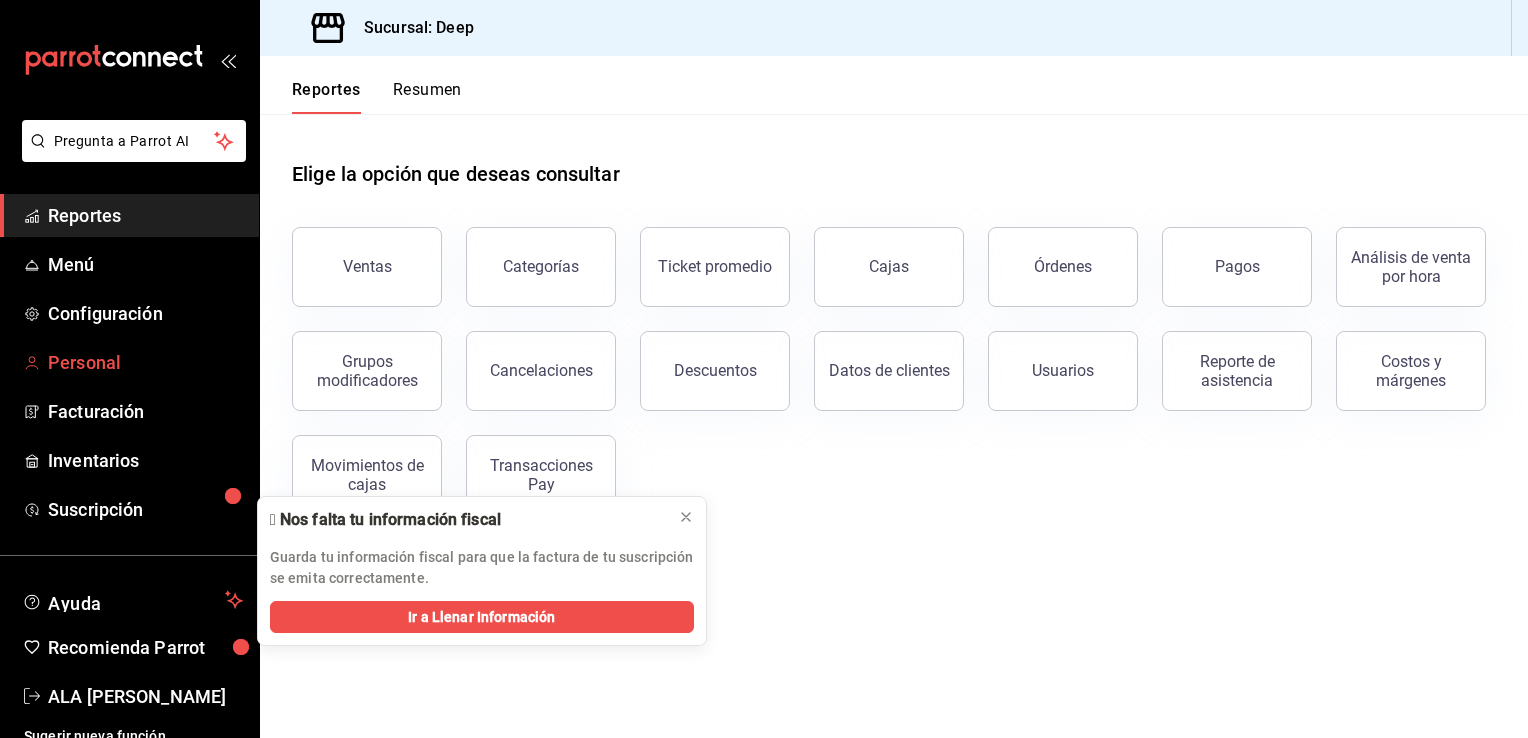 click on "Personal" at bounding box center [145, 362] 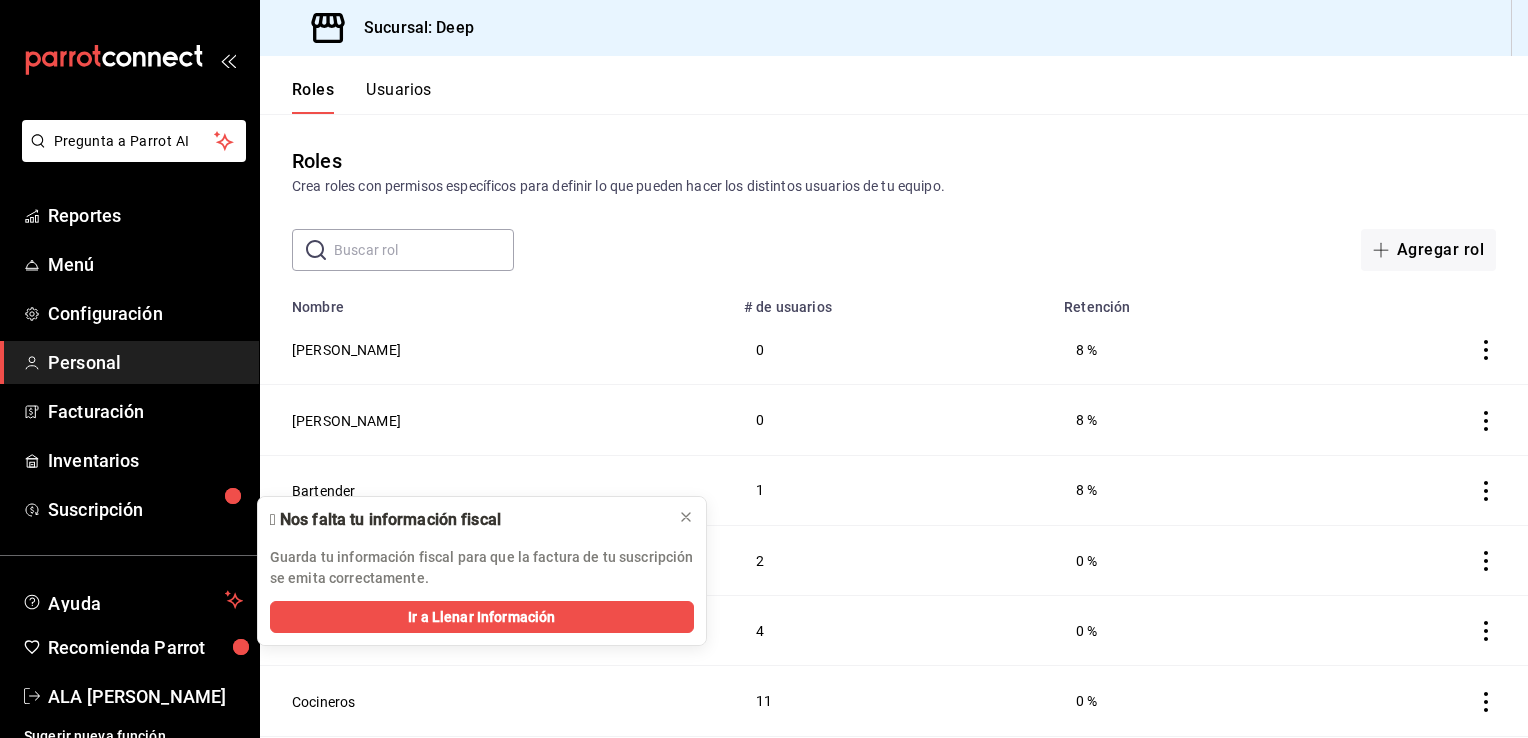 click at bounding box center [424, 250] 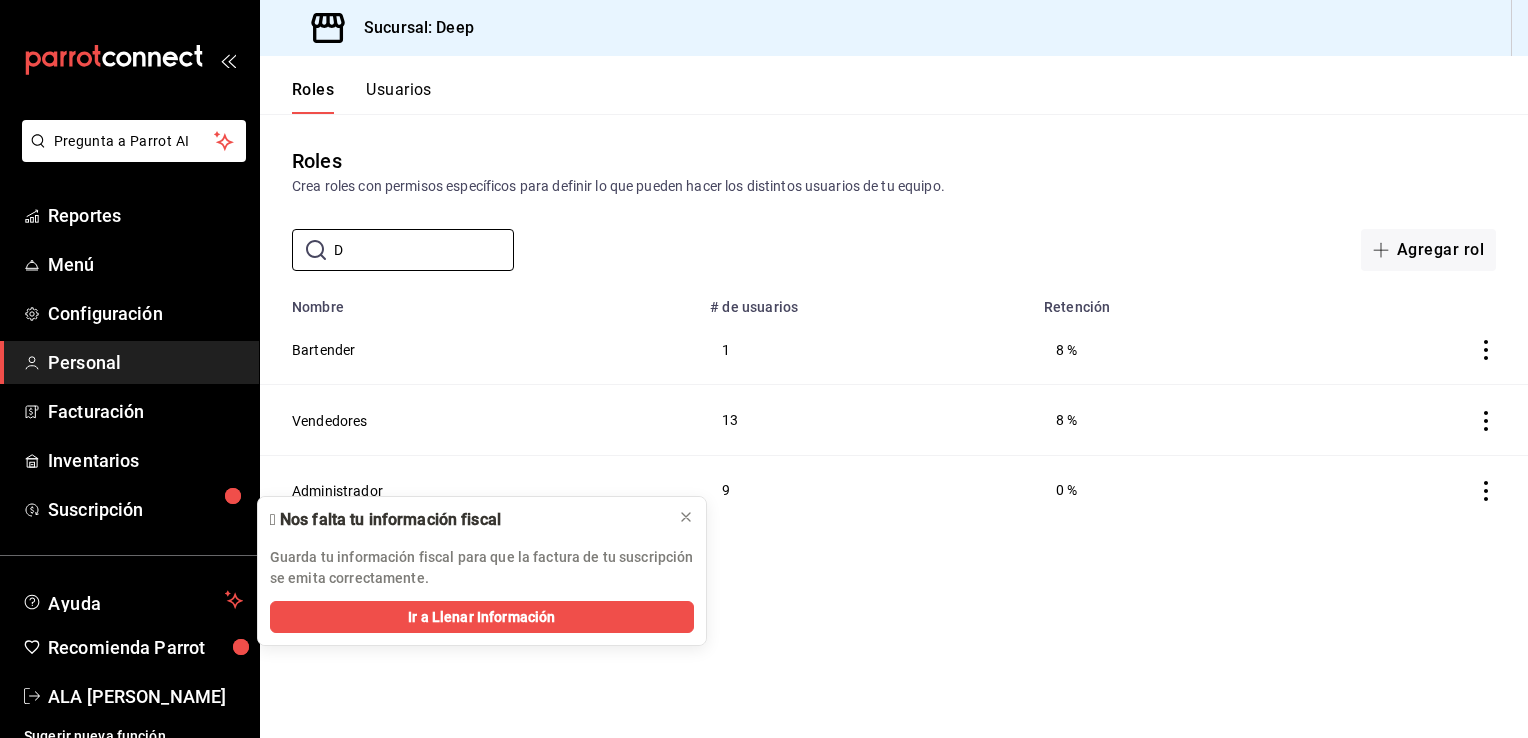 type on "[PERSON_NAME]" 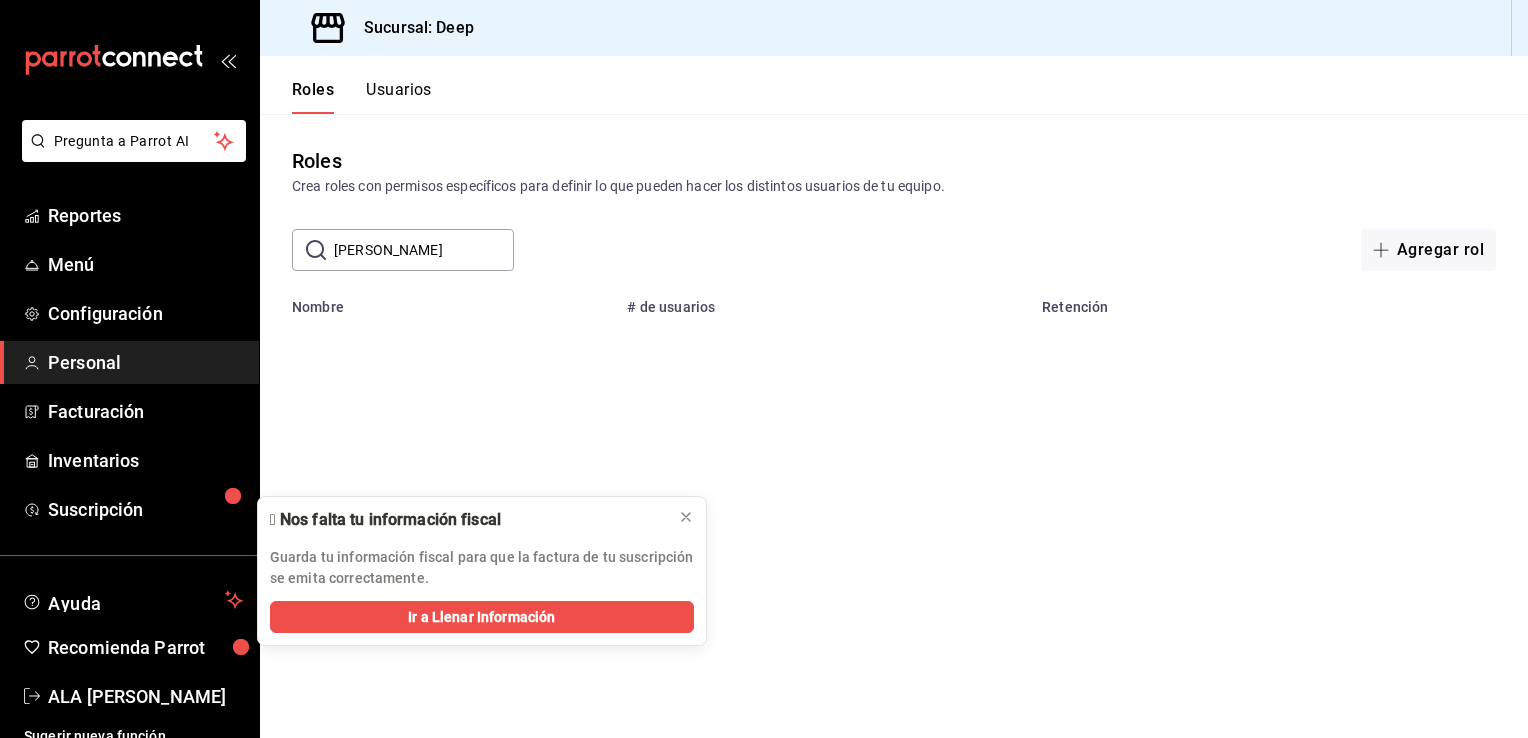 click on "[PERSON_NAME]" at bounding box center [424, 250] 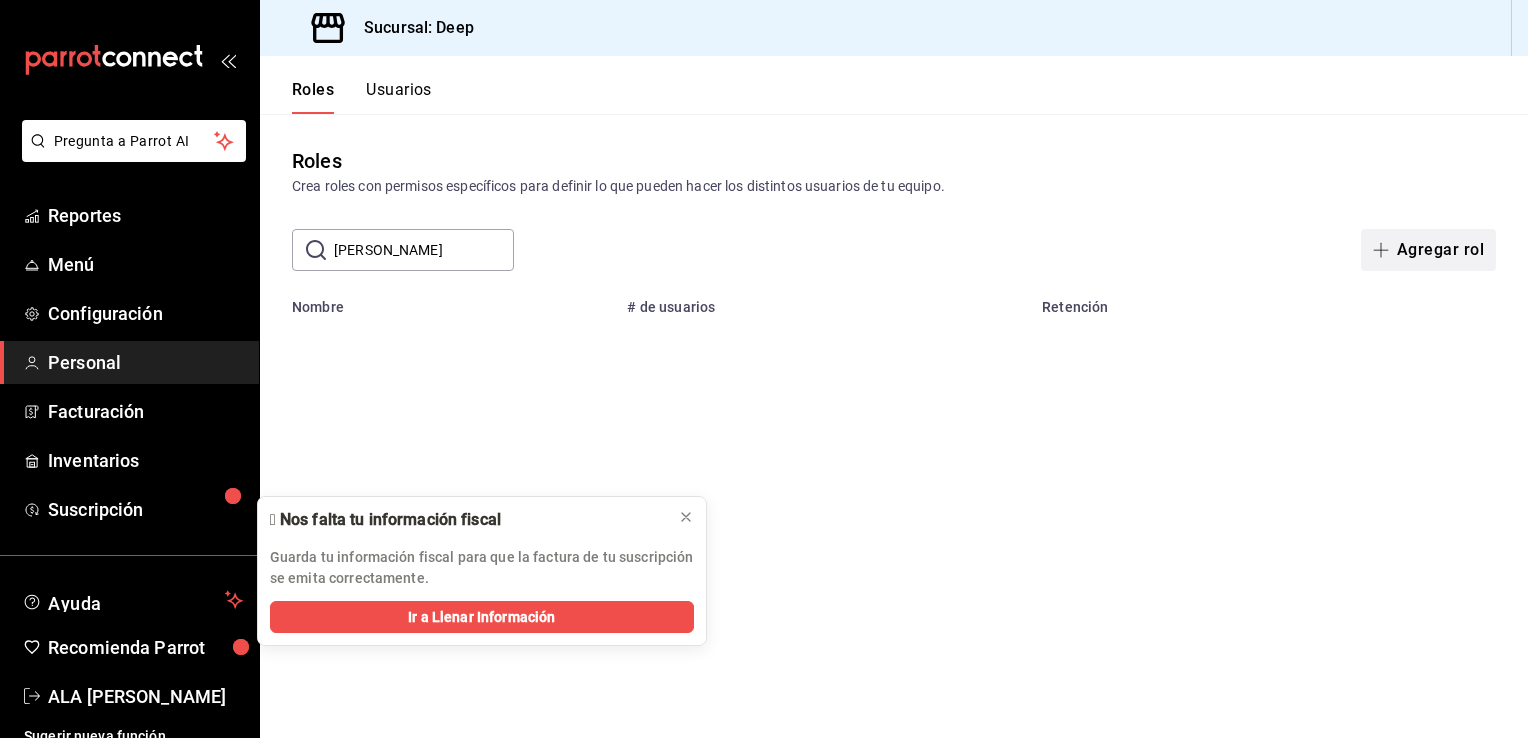 click at bounding box center (1385, 250) 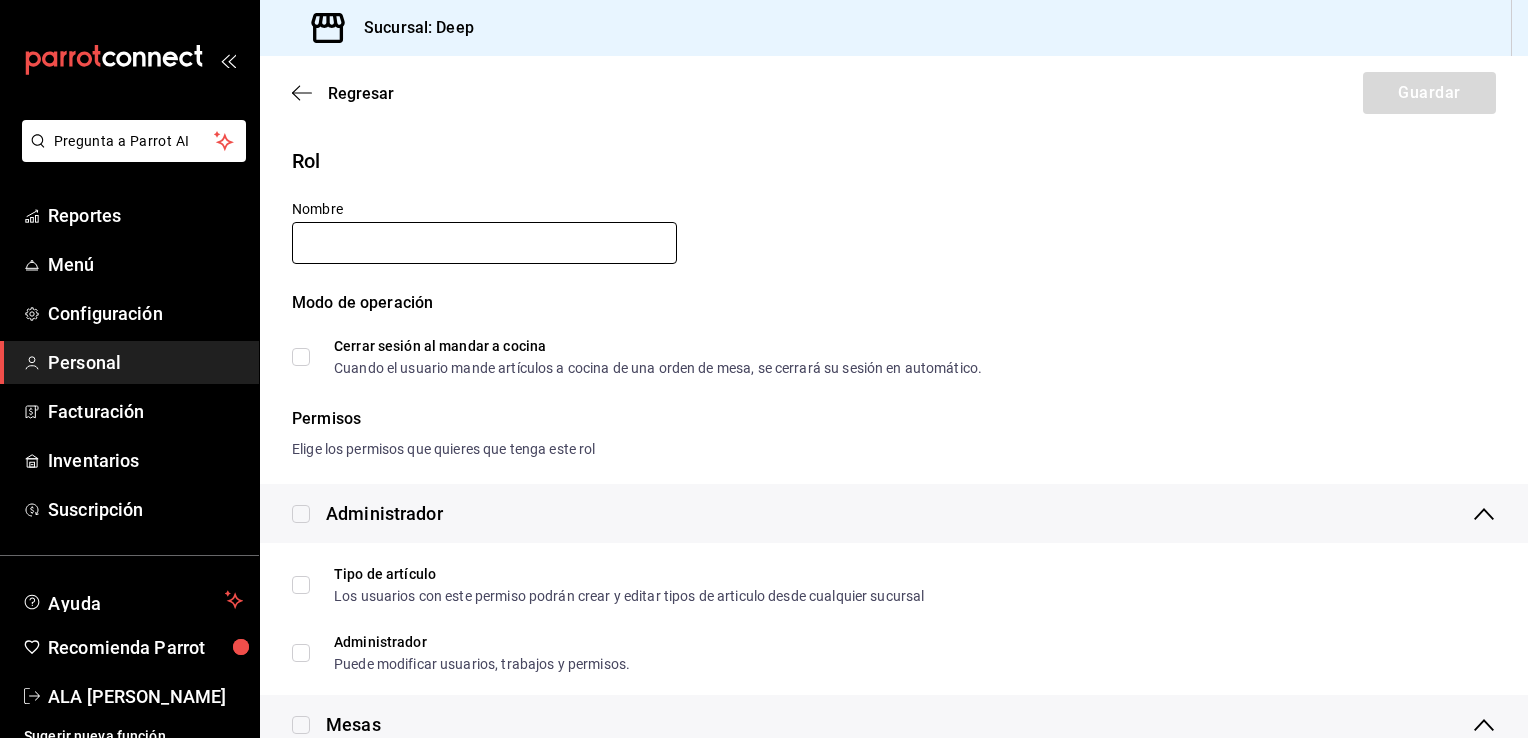 click at bounding box center (484, 243) 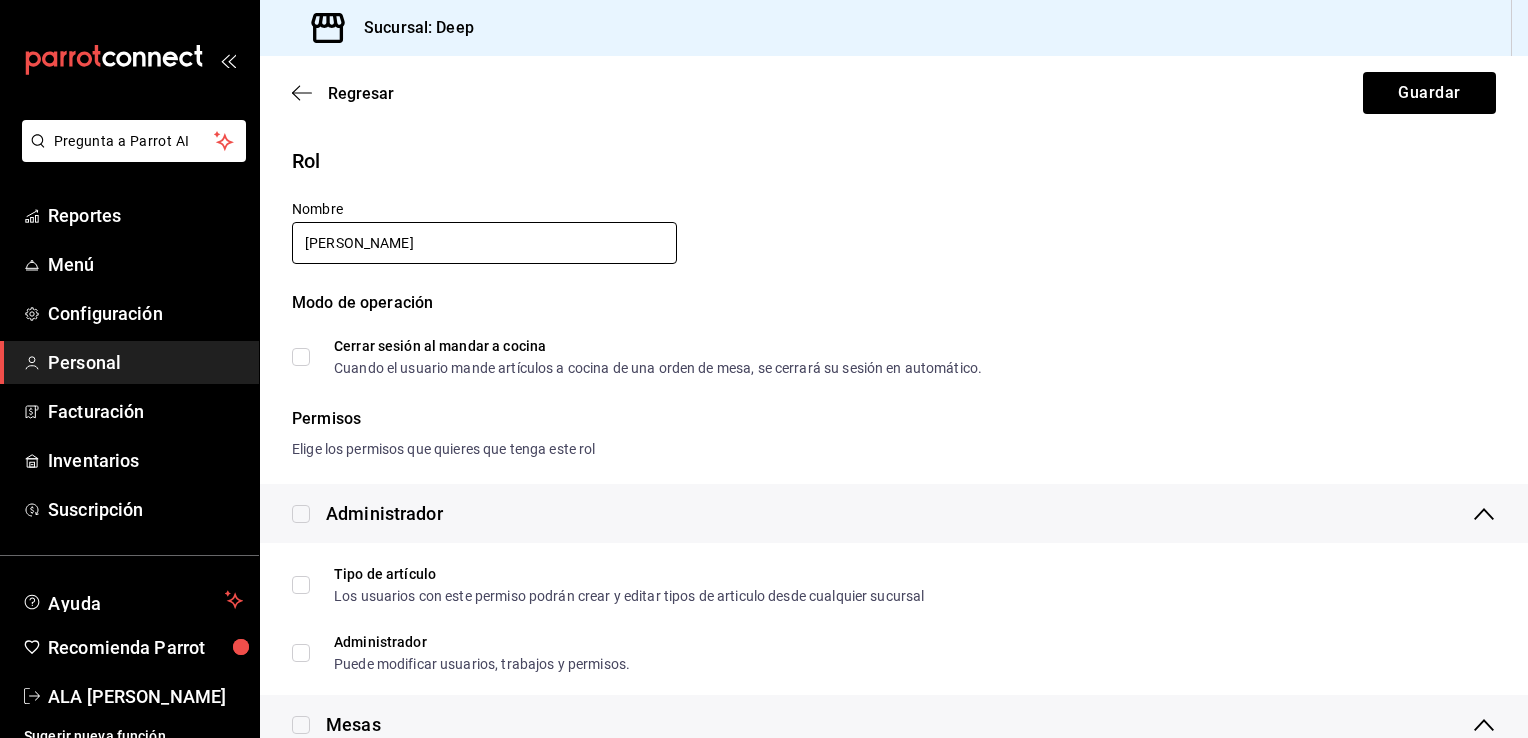 click on "[PERSON_NAME]" at bounding box center (484, 243) 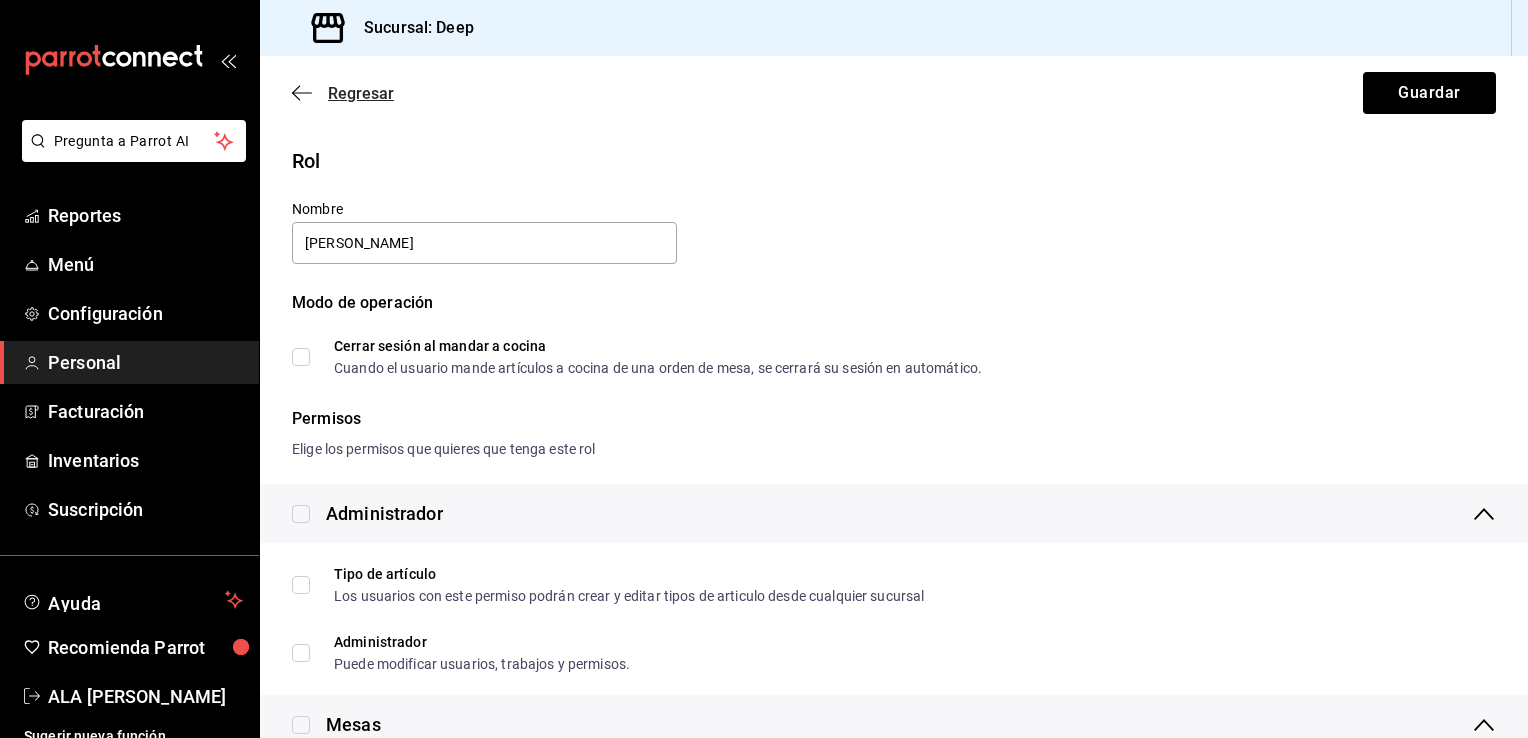 type on "[PERSON_NAME]" 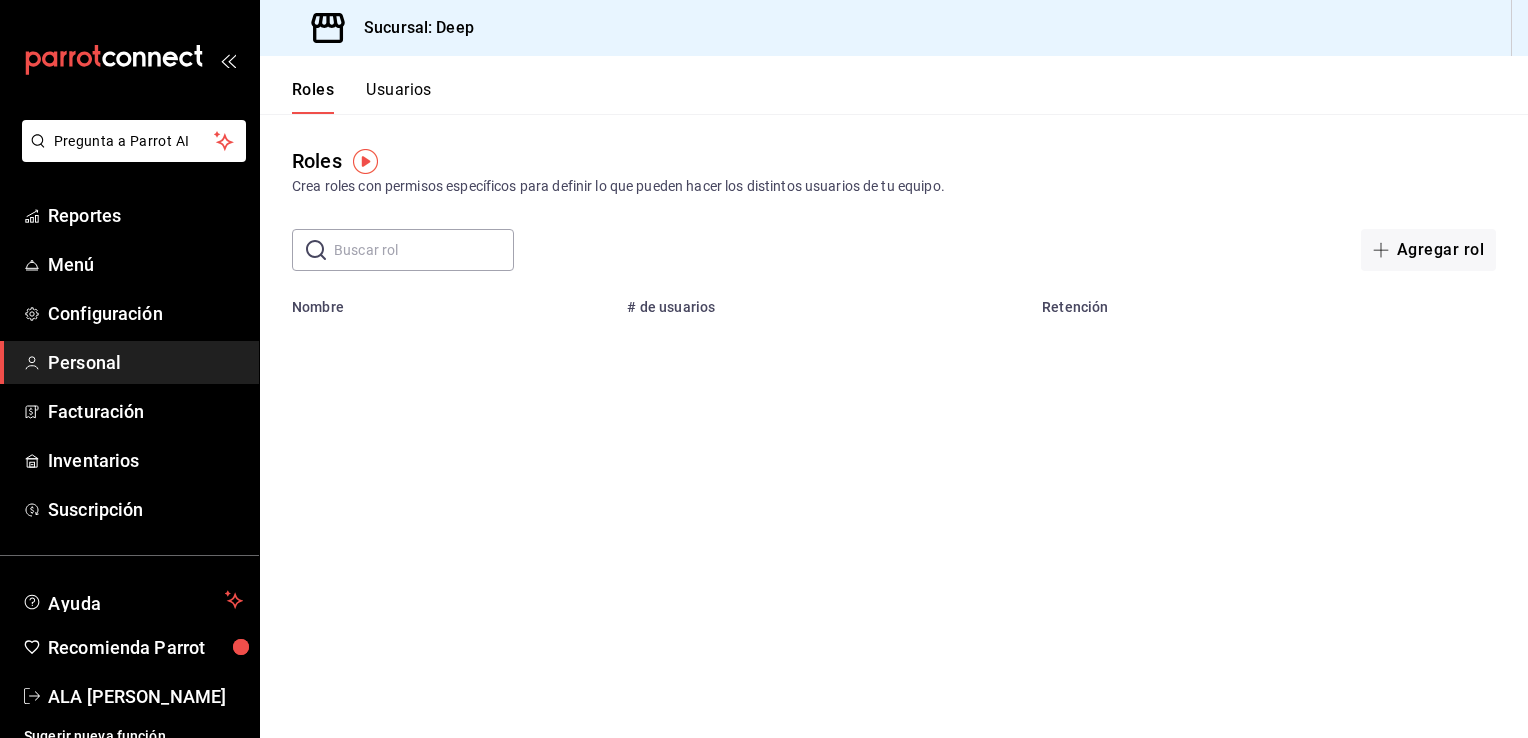 click at bounding box center [424, 250] 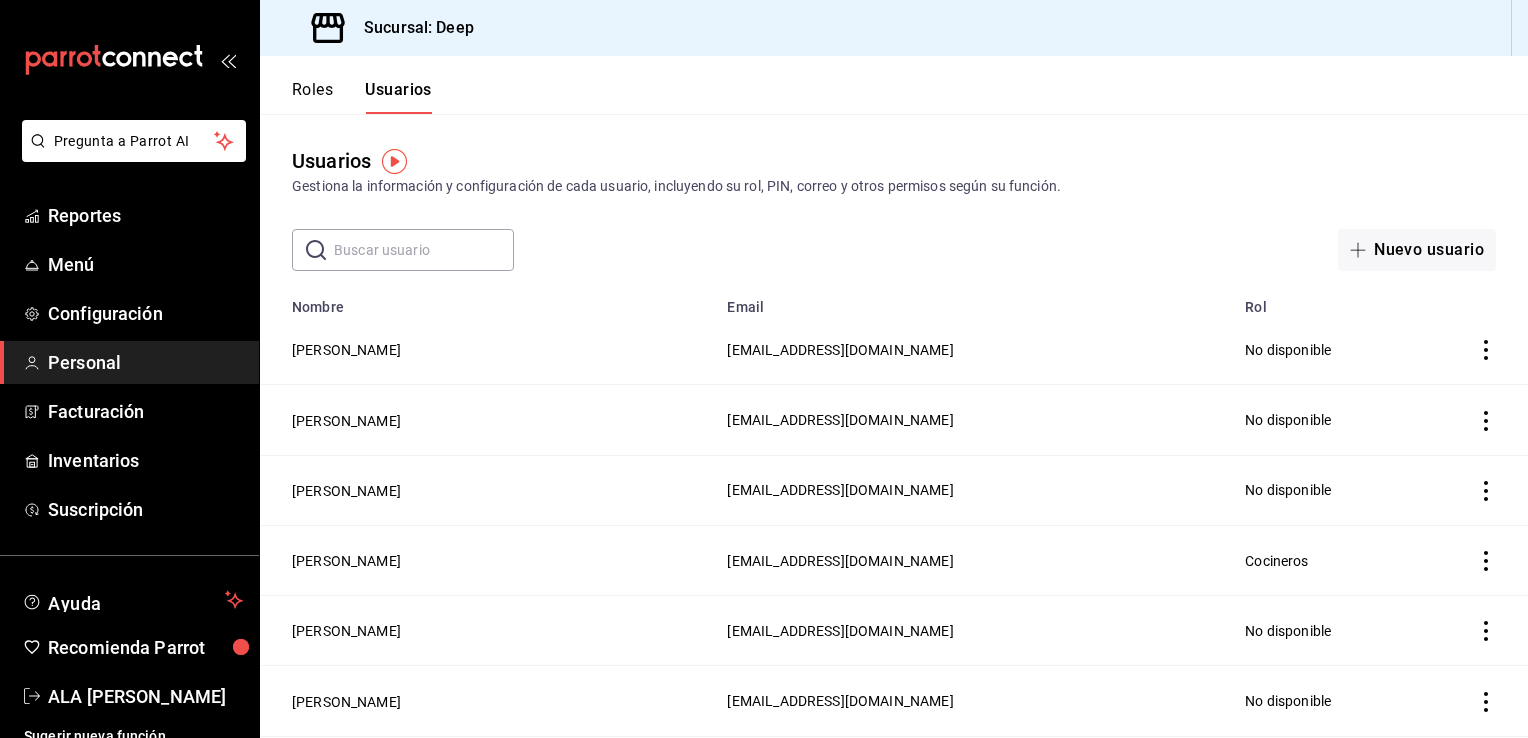 click on "No disponible" at bounding box center [1325, 490] 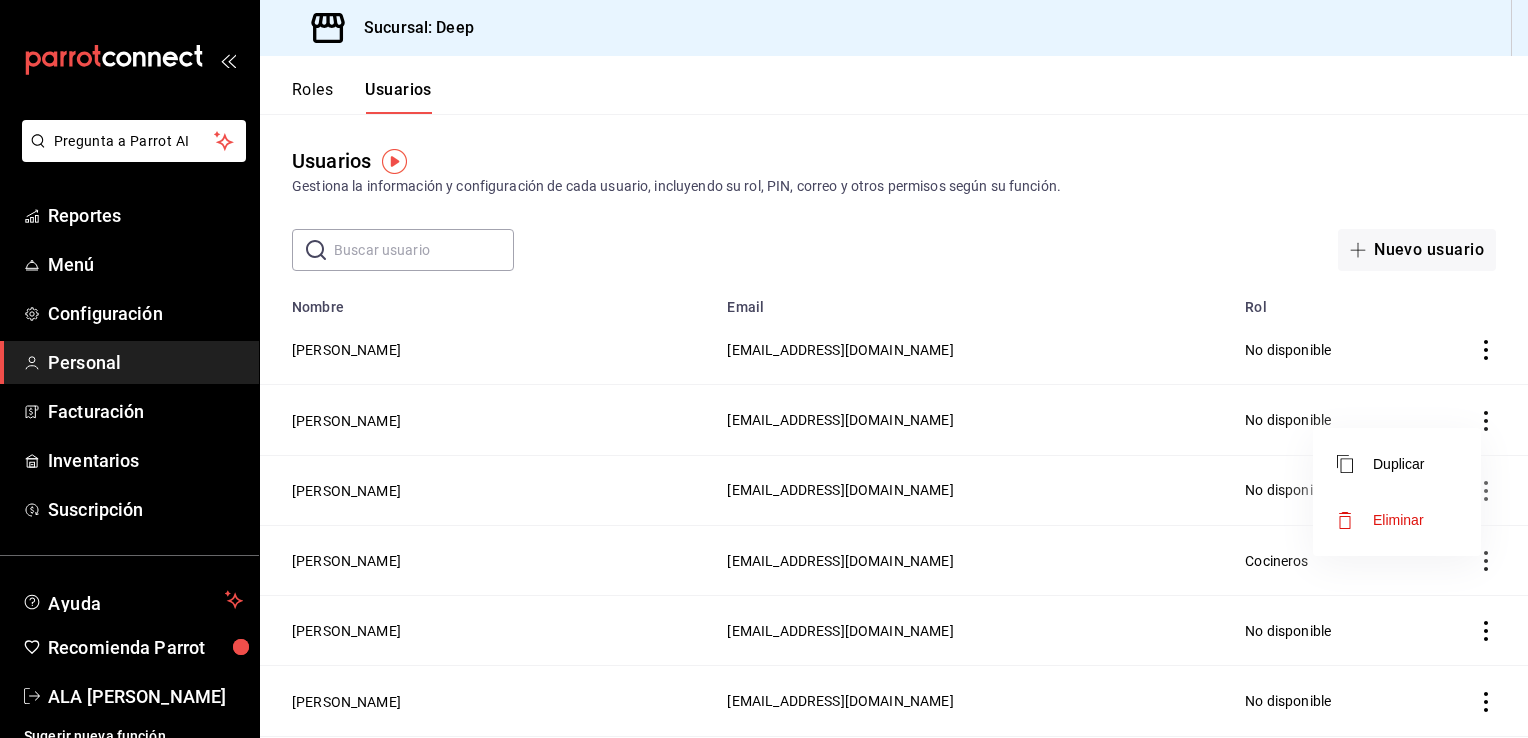 click on "Eliminar" at bounding box center [1398, 520] 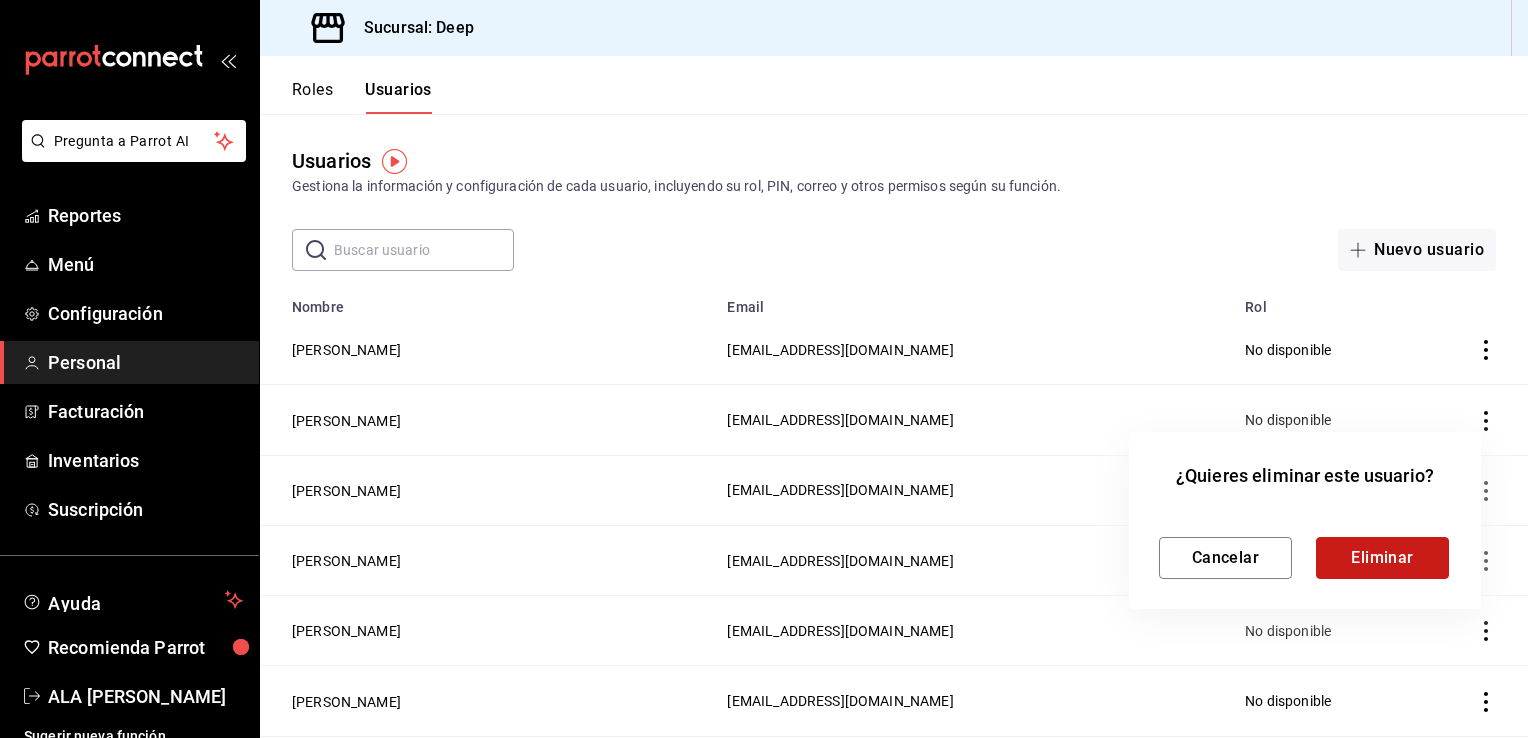 click on "Eliminar" at bounding box center (1382, 558) 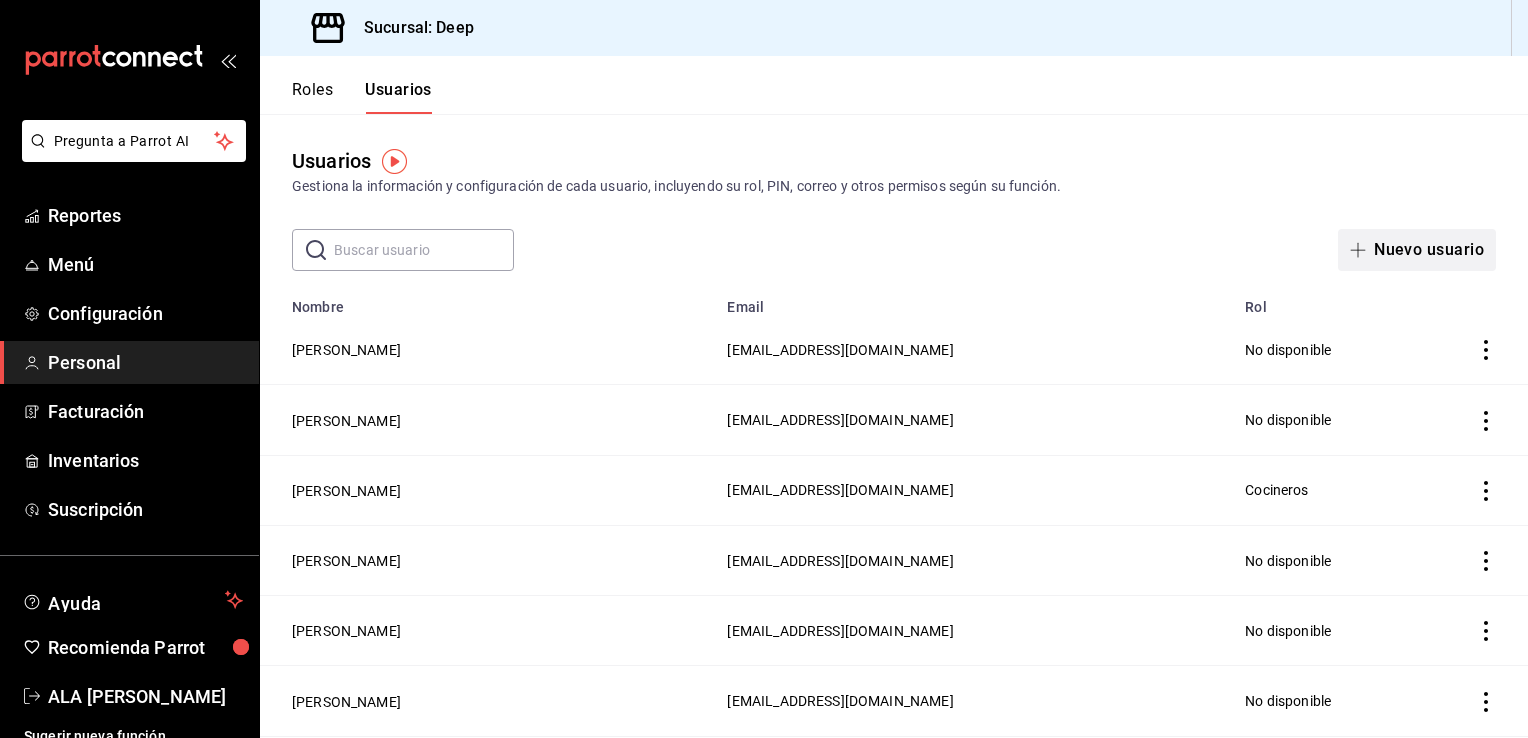 click 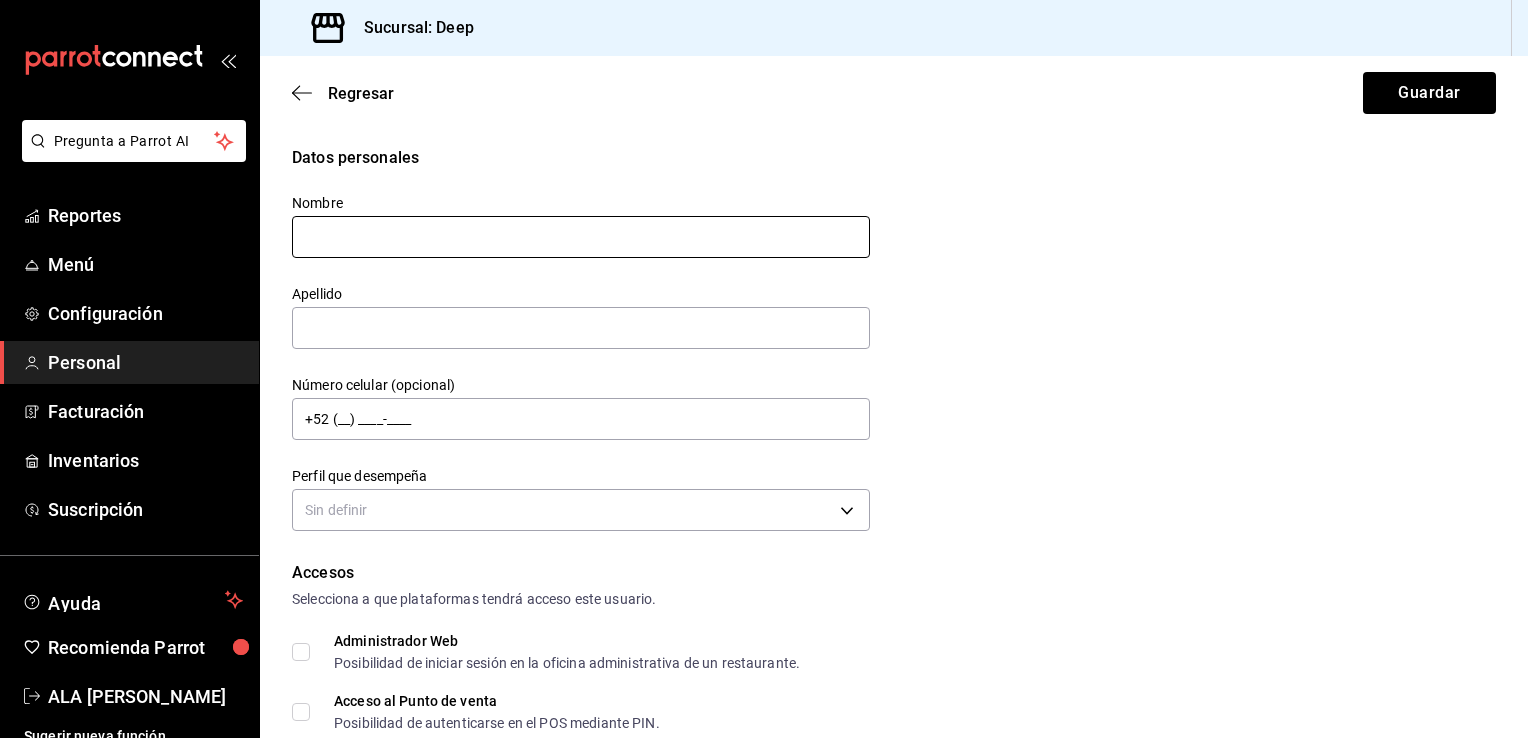 click at bounding box center (581, 237) 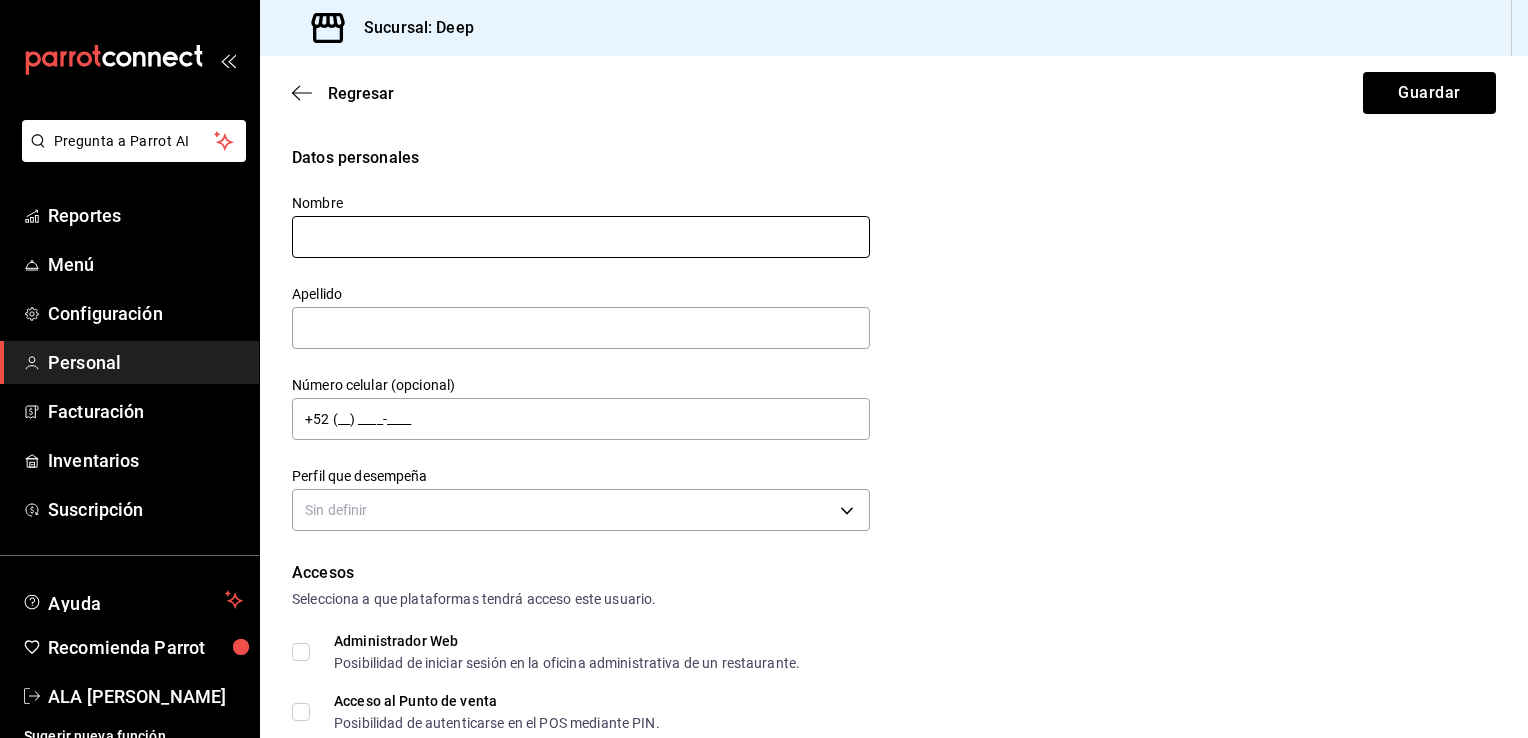 click at bounding box center [581, 237] 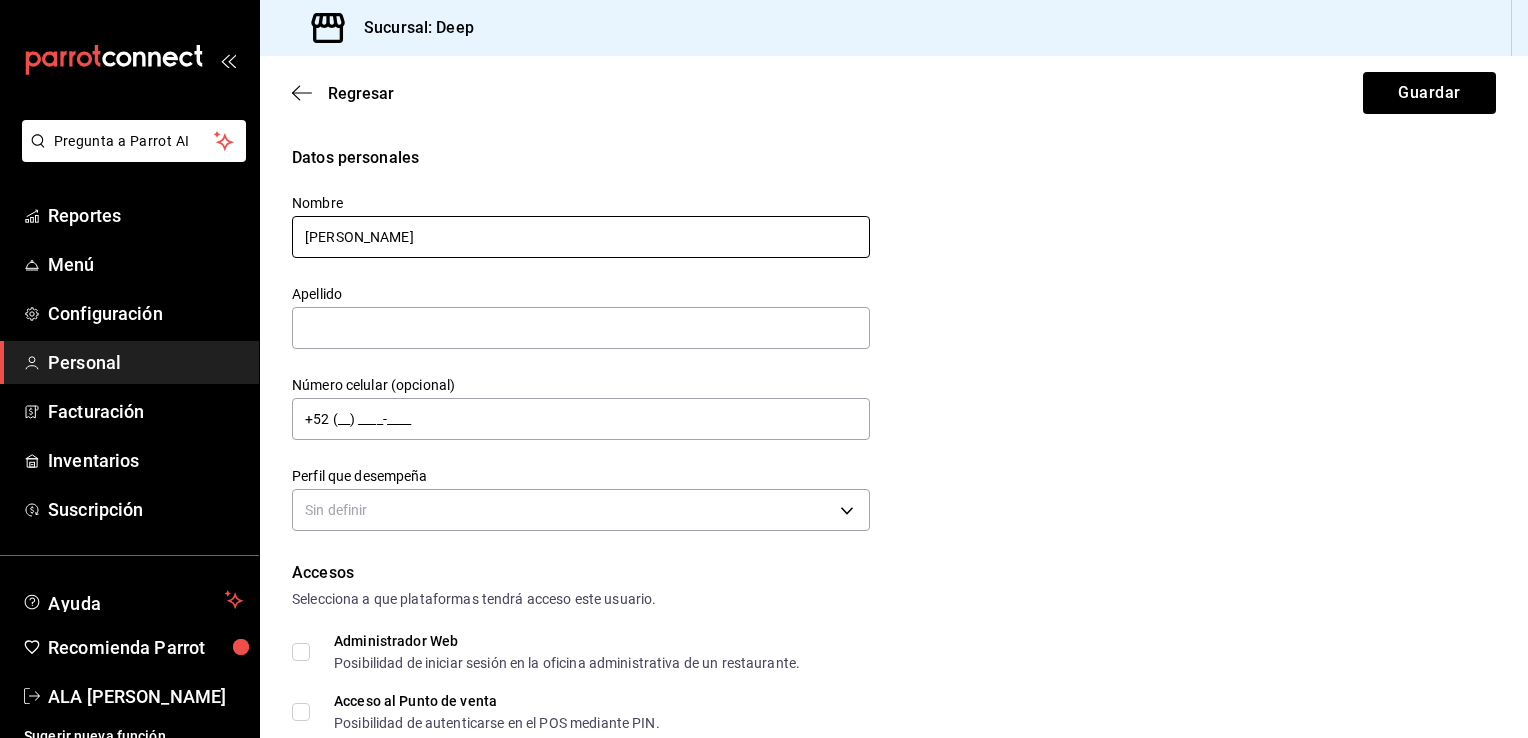 type on "[PERSON_NAME]" 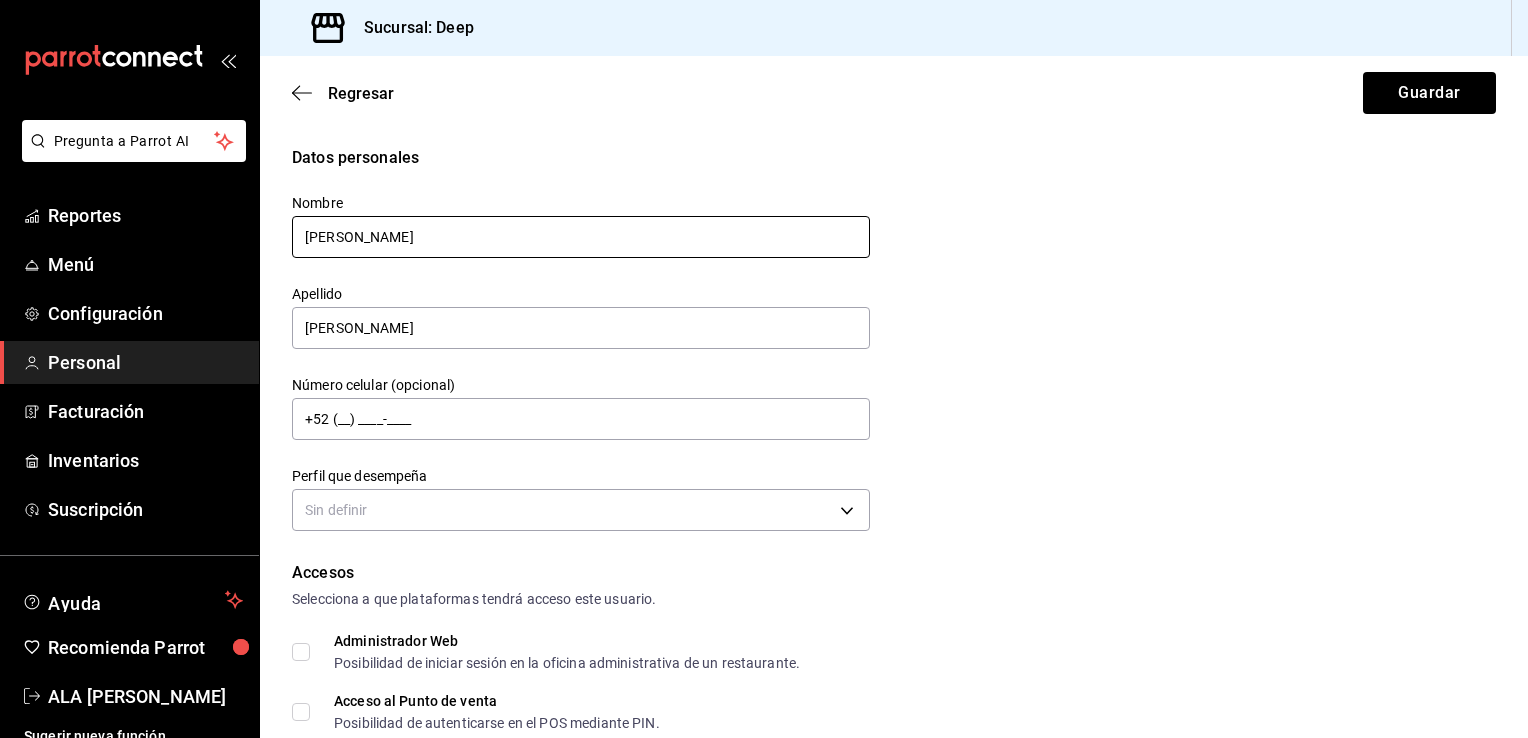 type on "WAITER" 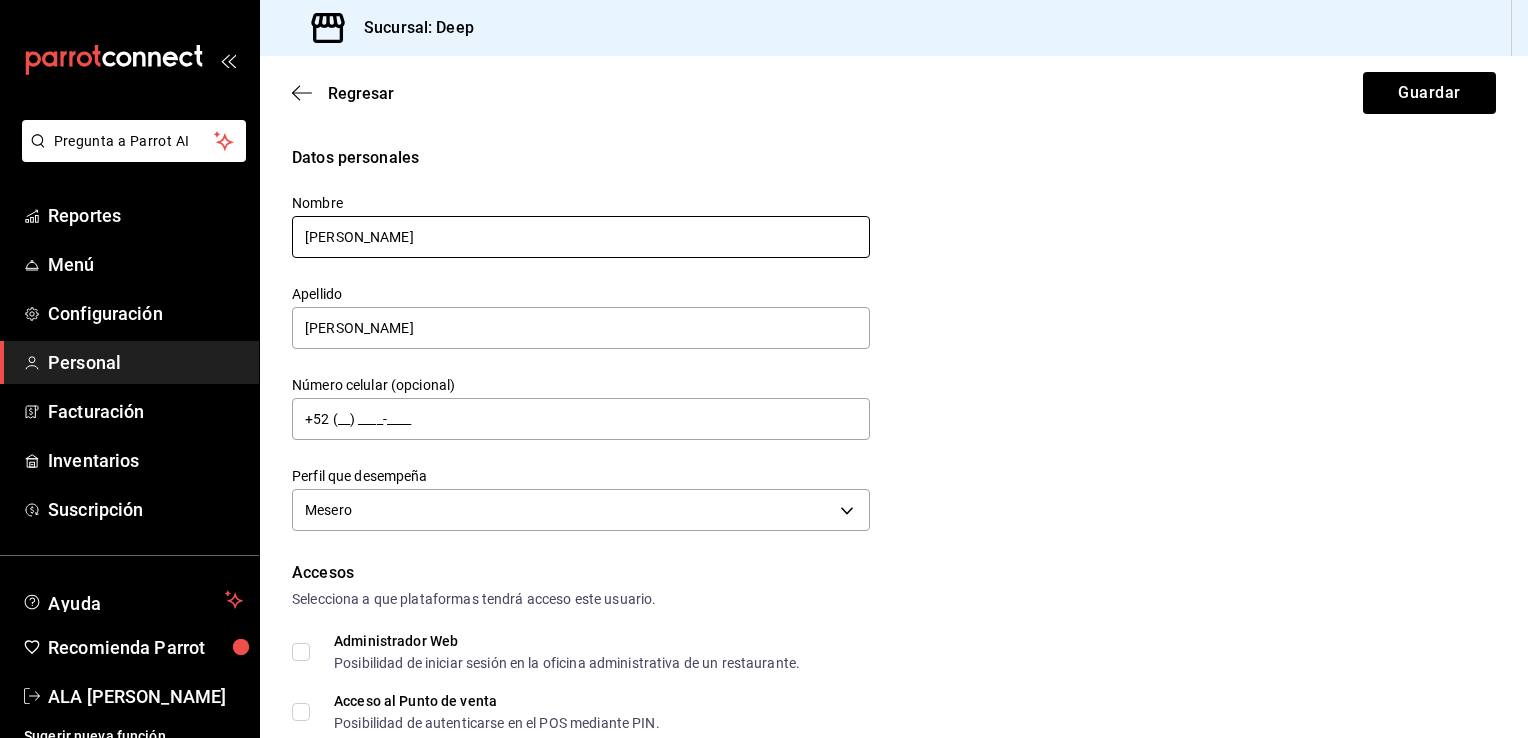 type on "[PERSON_NAME]" 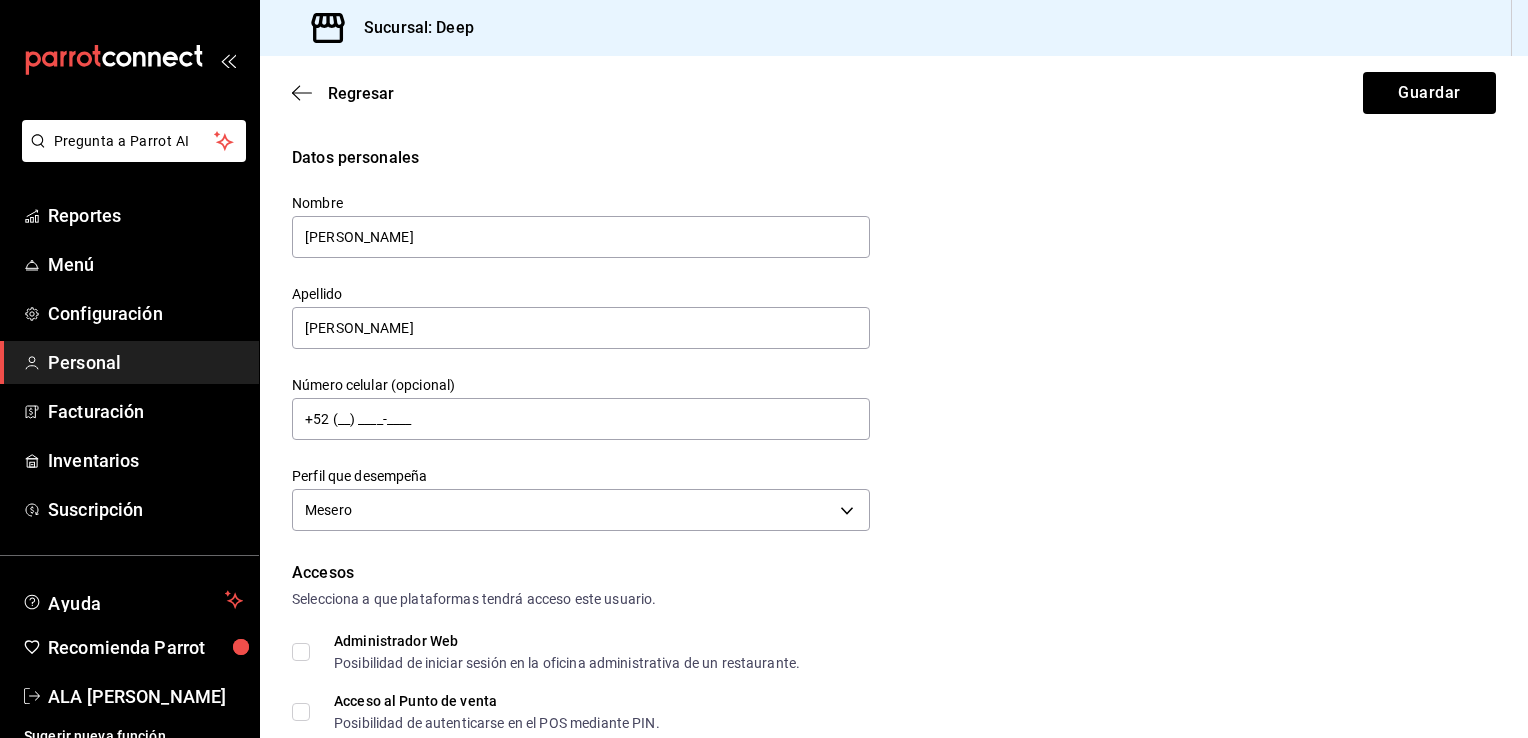 click on "Acceso al Punto de venta Posibilidad de autenticarse en el POS mediante PIN." at bounding box center (301, 712) 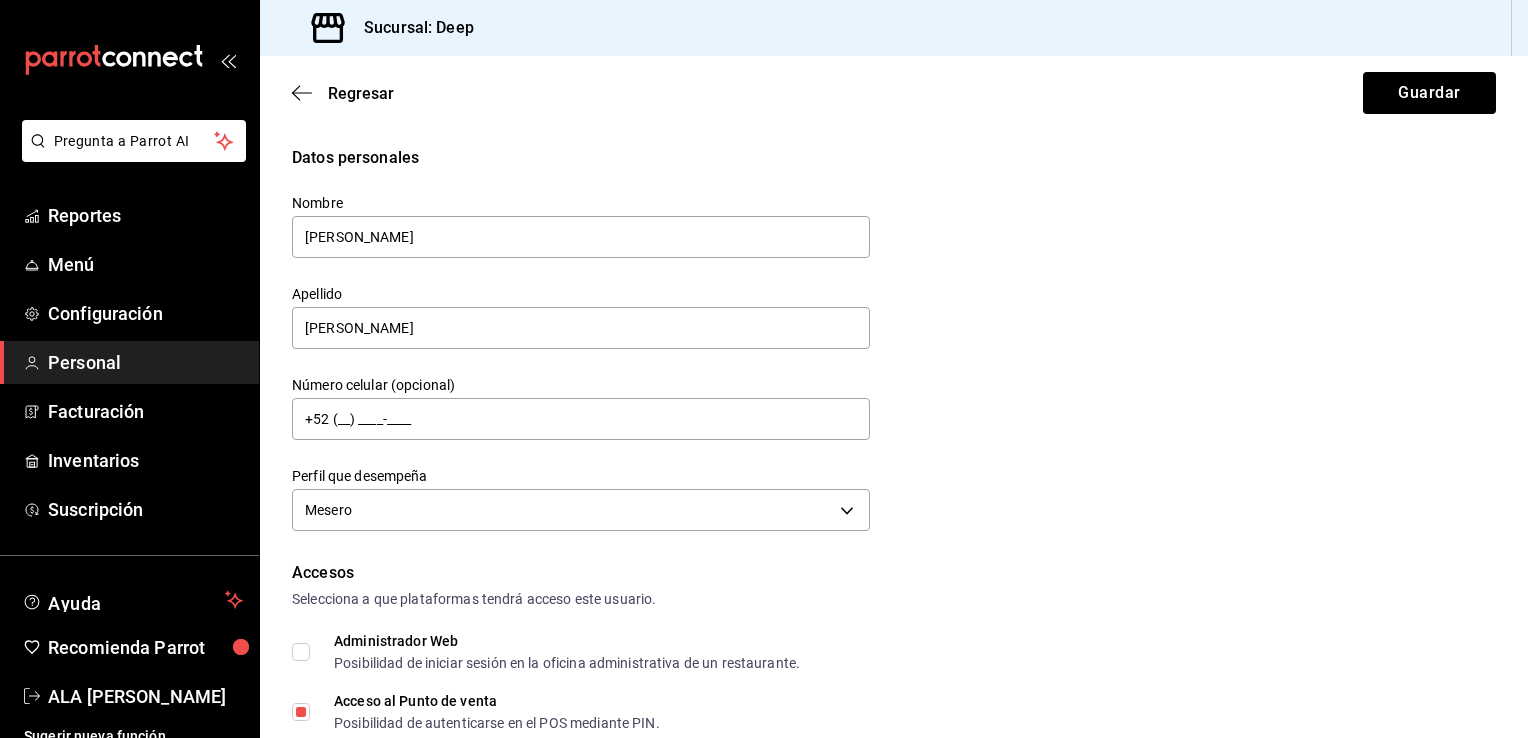 scroll, scrollTop: 40, scrollLeft: 0, axis: vertical 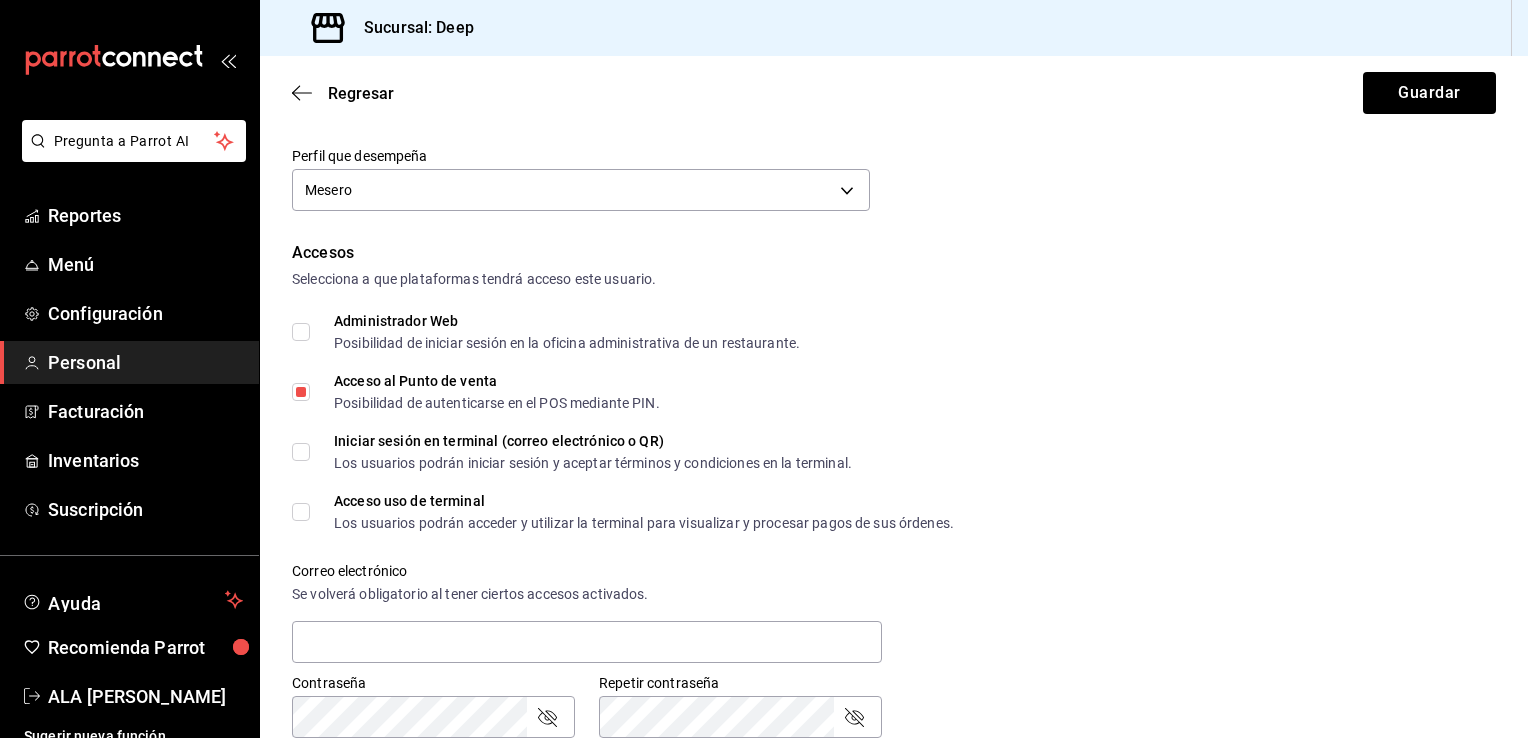 click on "Acceso uso de terminal Los usuarios podrán acceder y utilizar la terminal para visualizar y procesar pagos de sus órdenes." at bounding box center (301, 512) 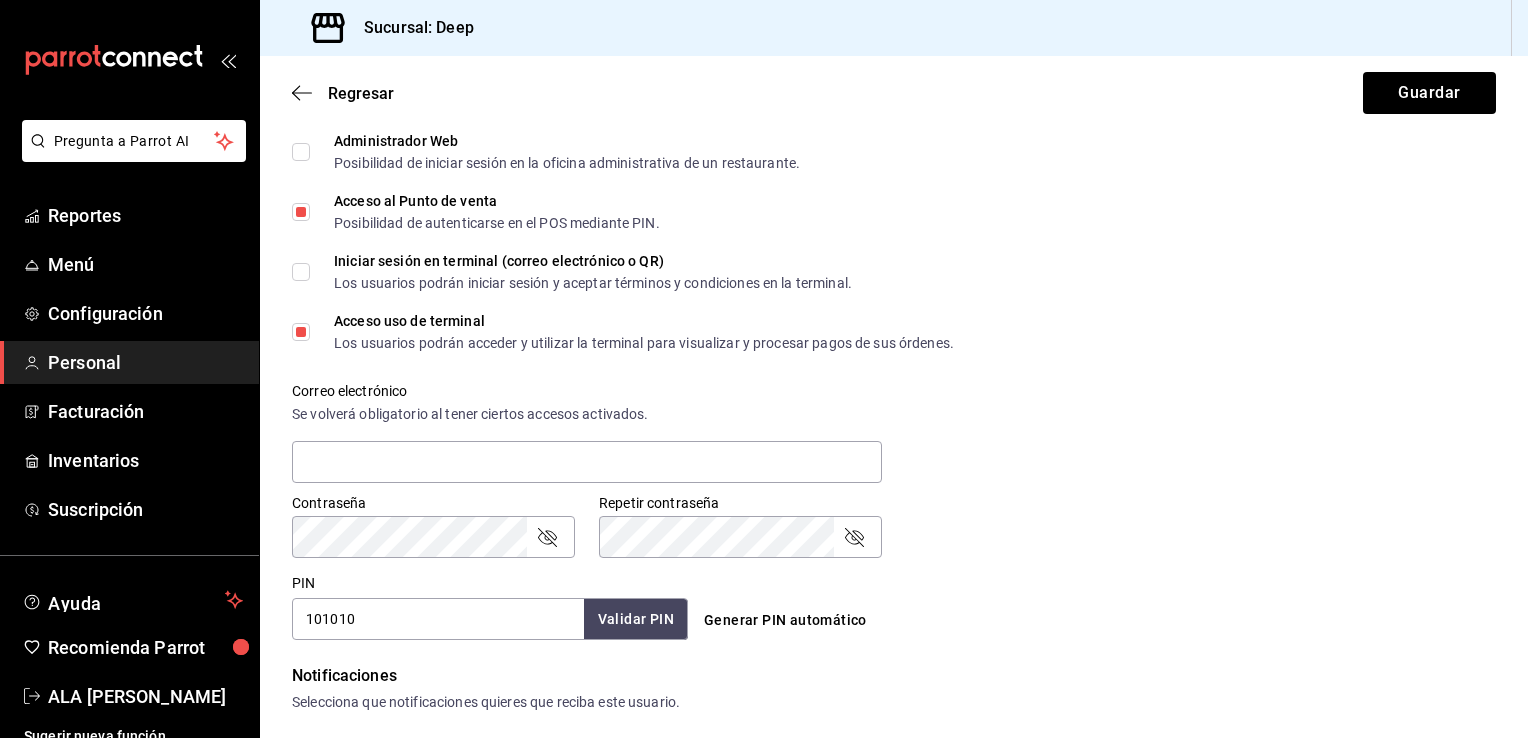 scroll, scrollTop: 520, scrollLeft: 0, axis: vertical 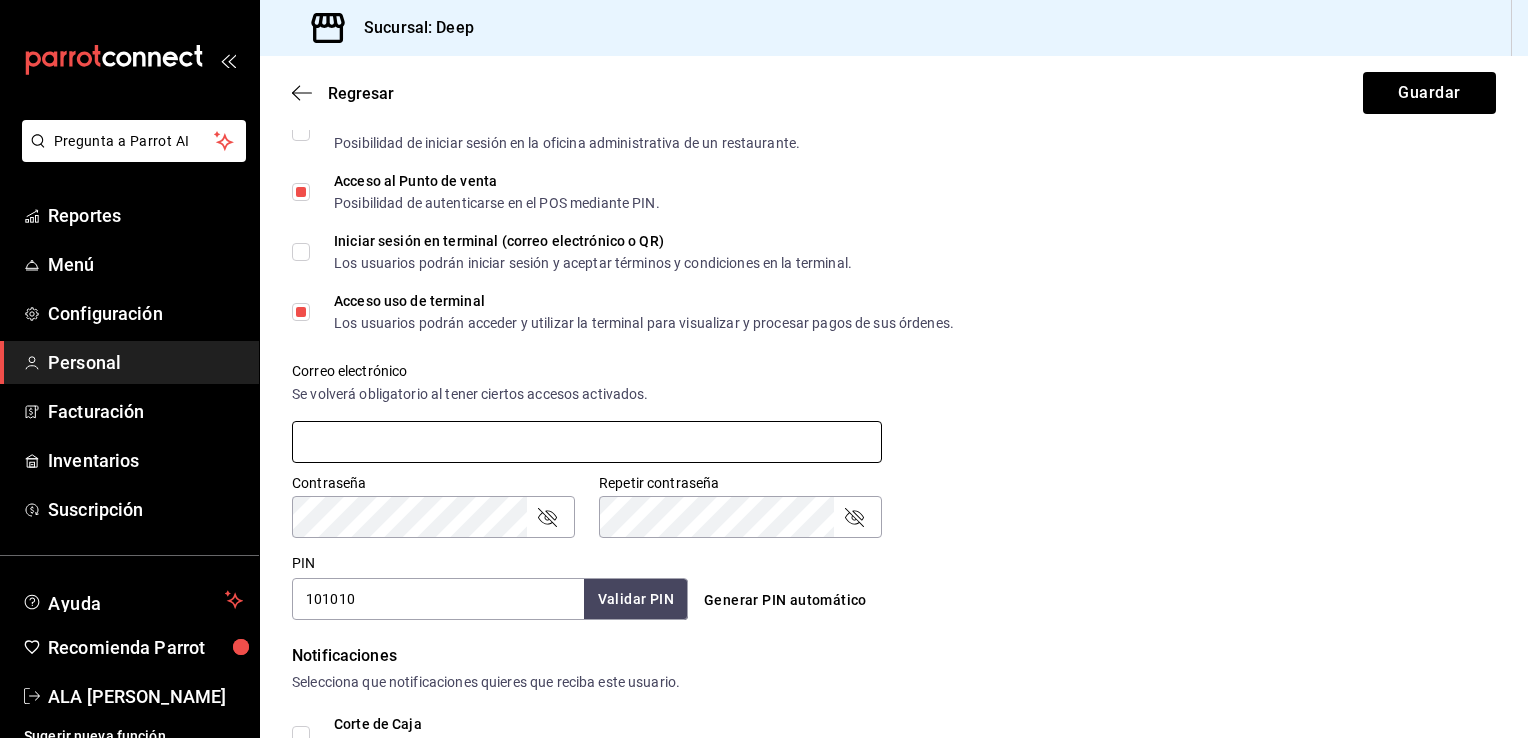 click at bounding box center (587, 442) 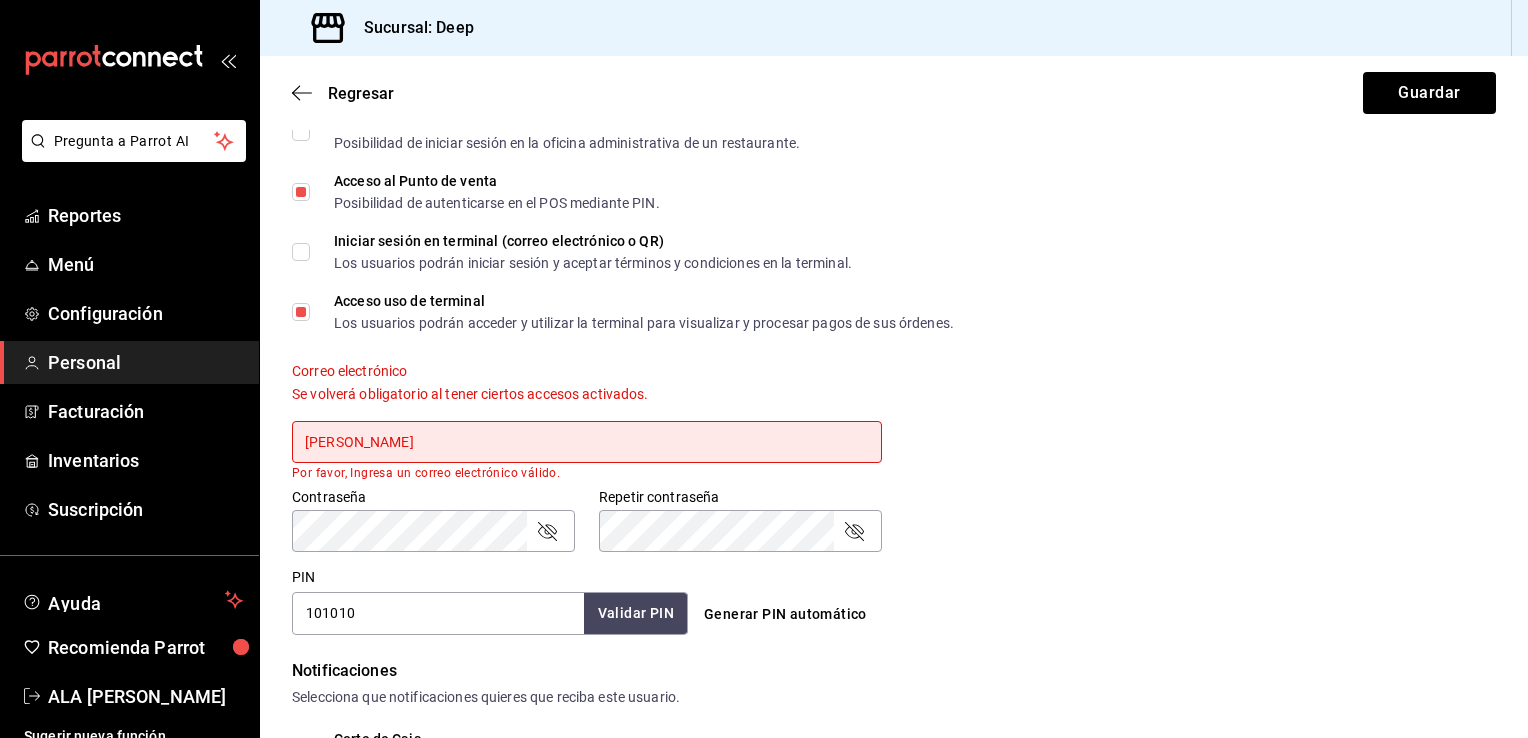 click 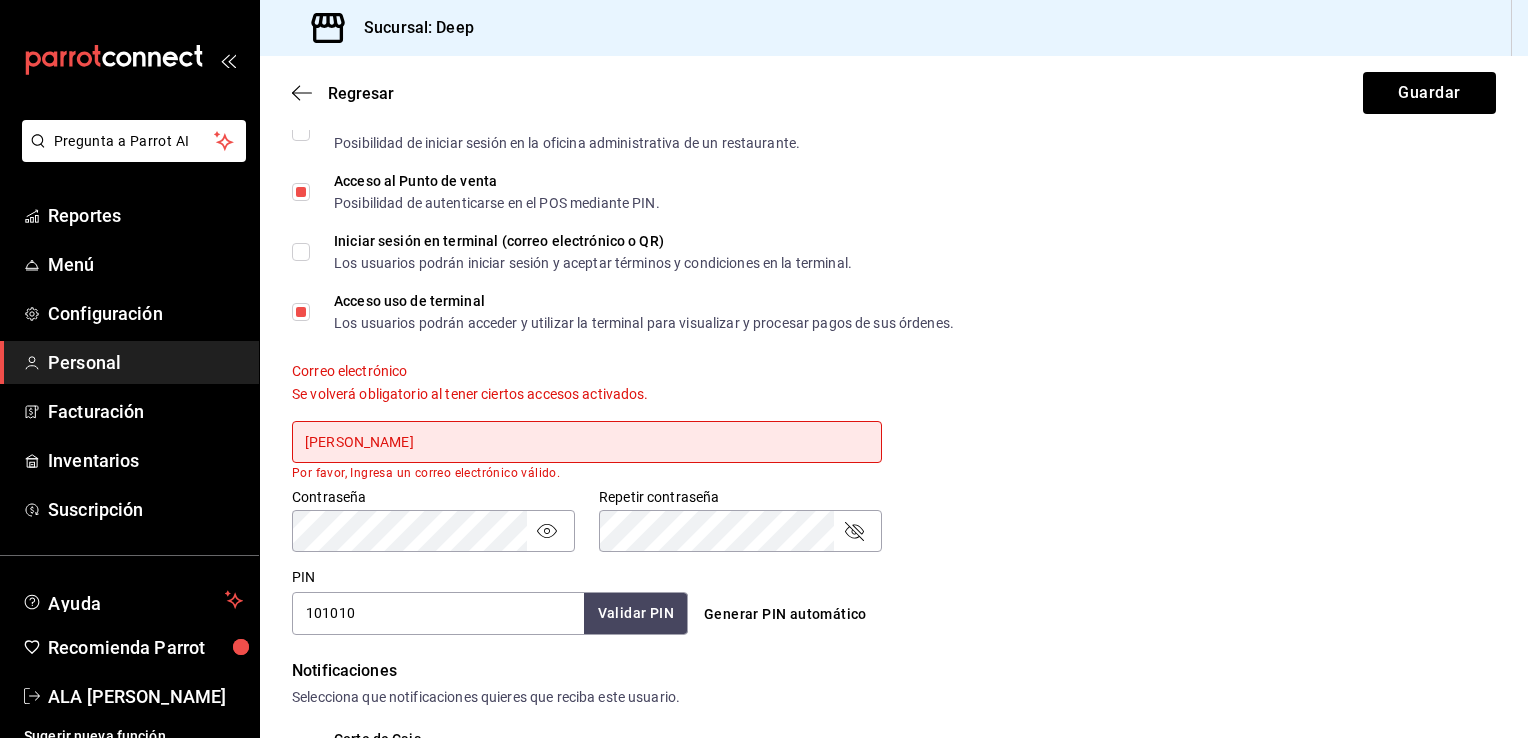 click 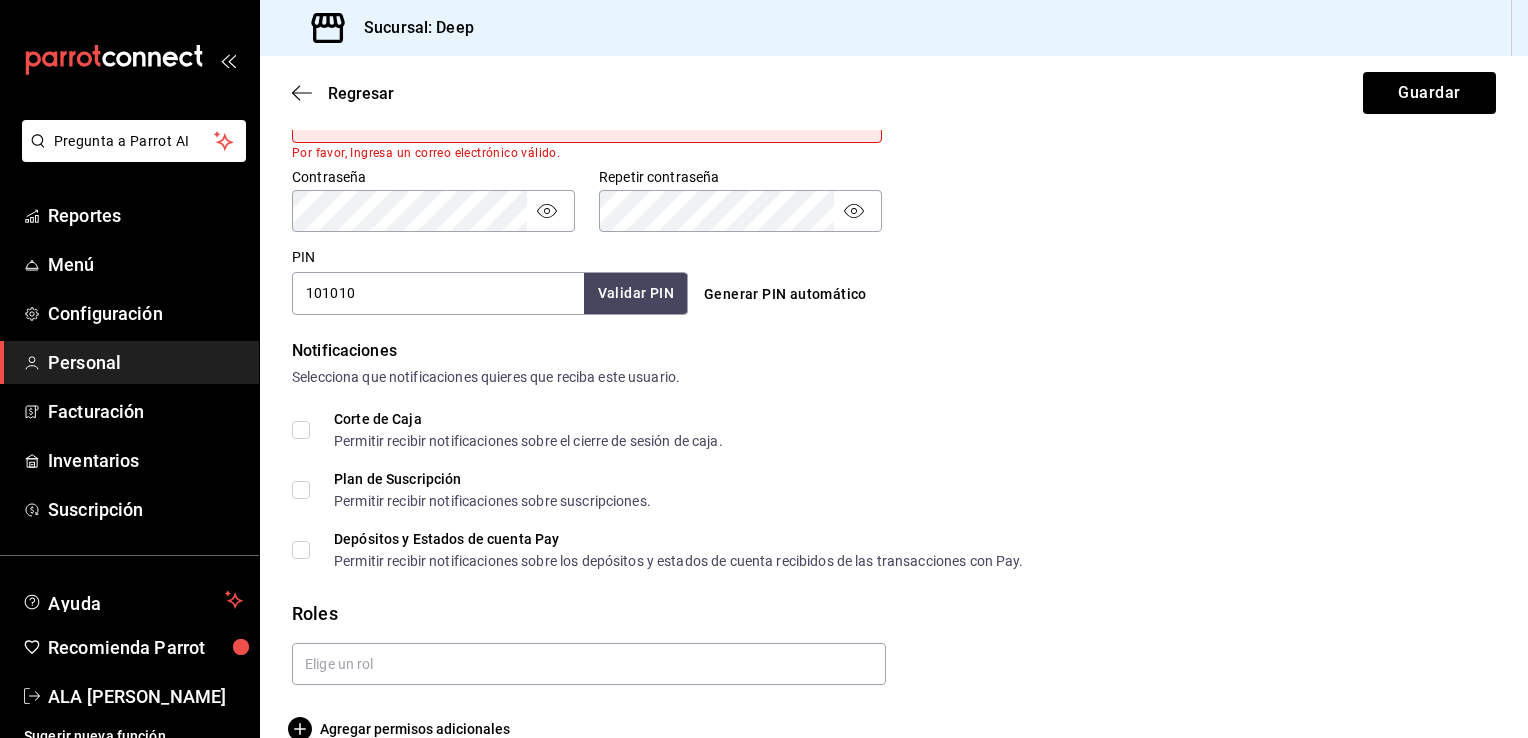 scroll, scrollTop: 874, scrollLeft: 0, axis: vertical 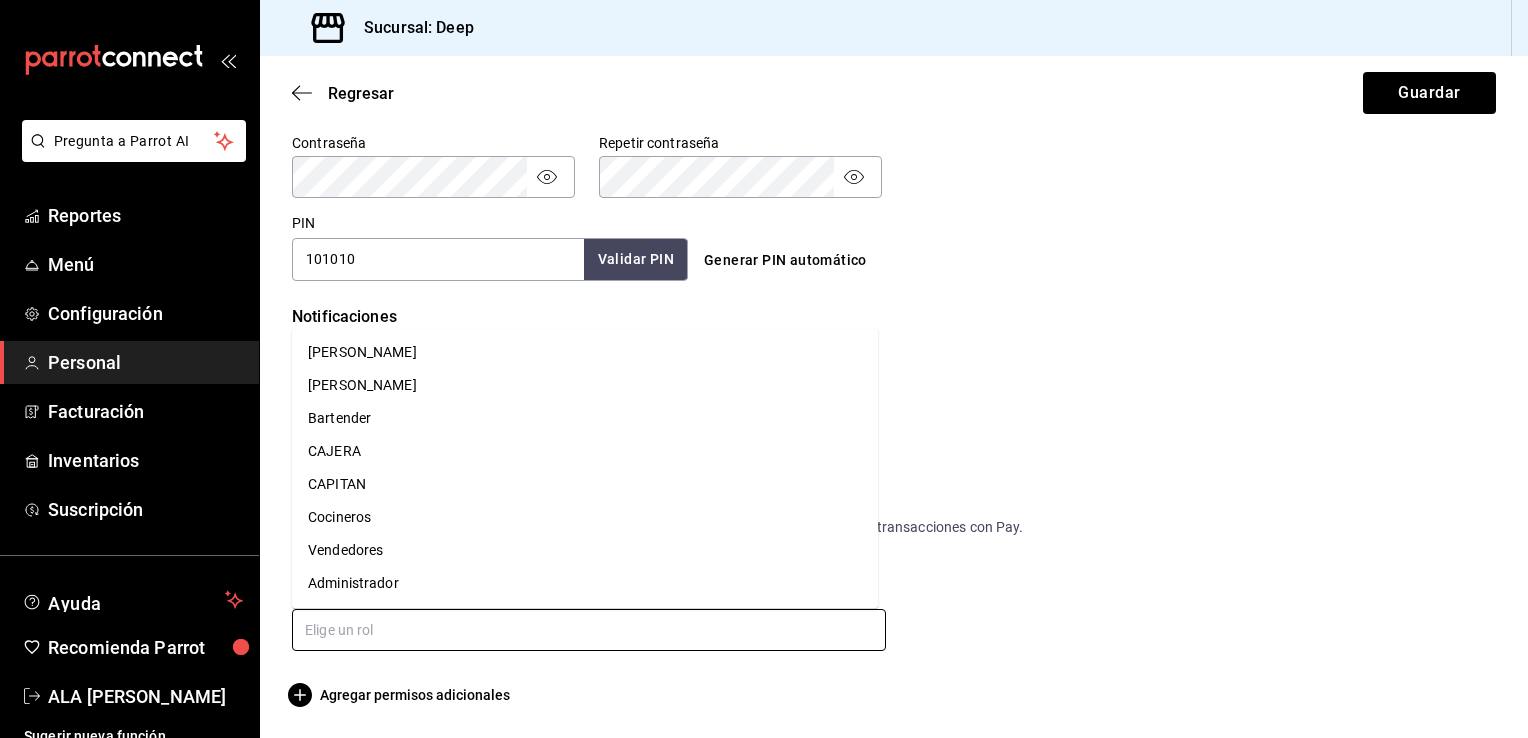 click at bounding box center [589, 630] 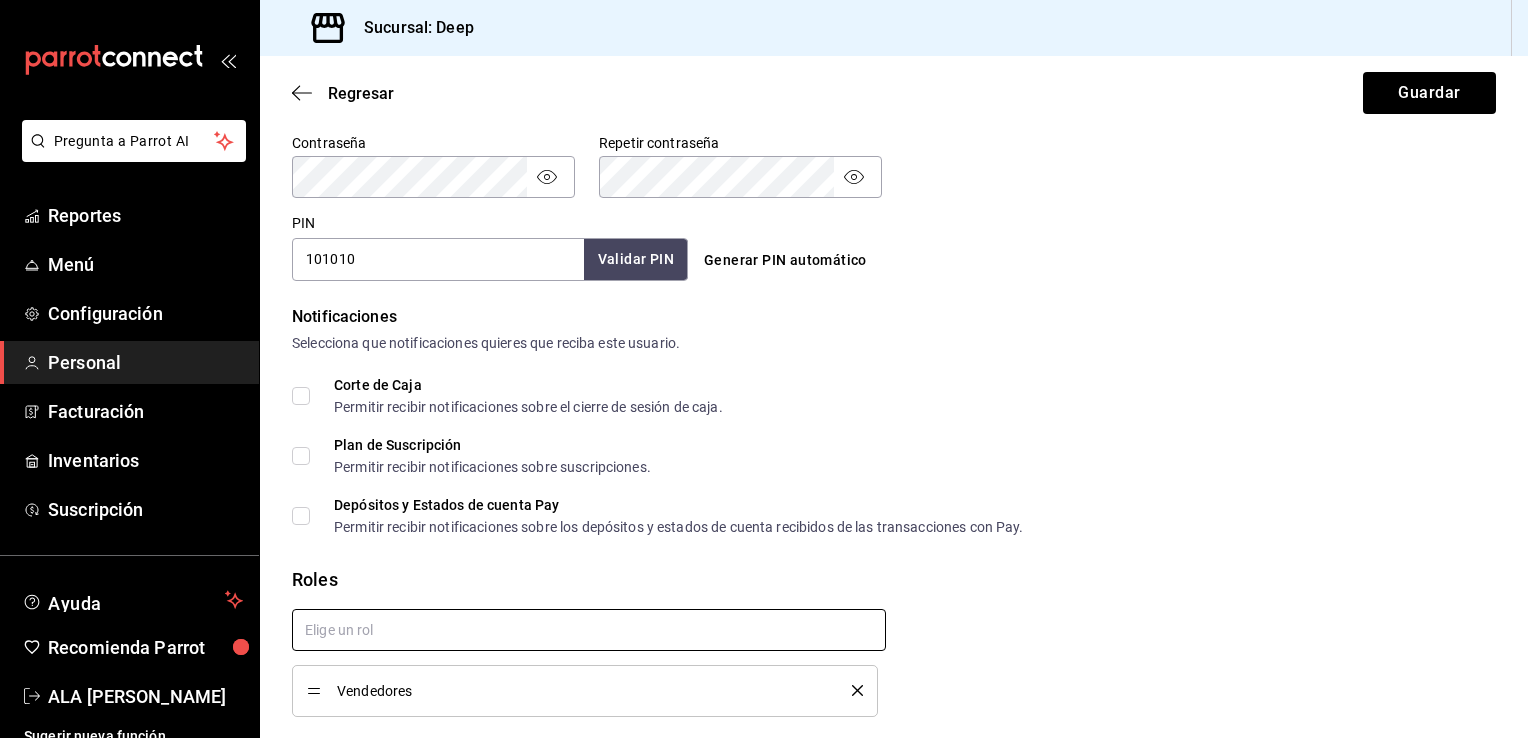 click at bounding box center (589, 630) 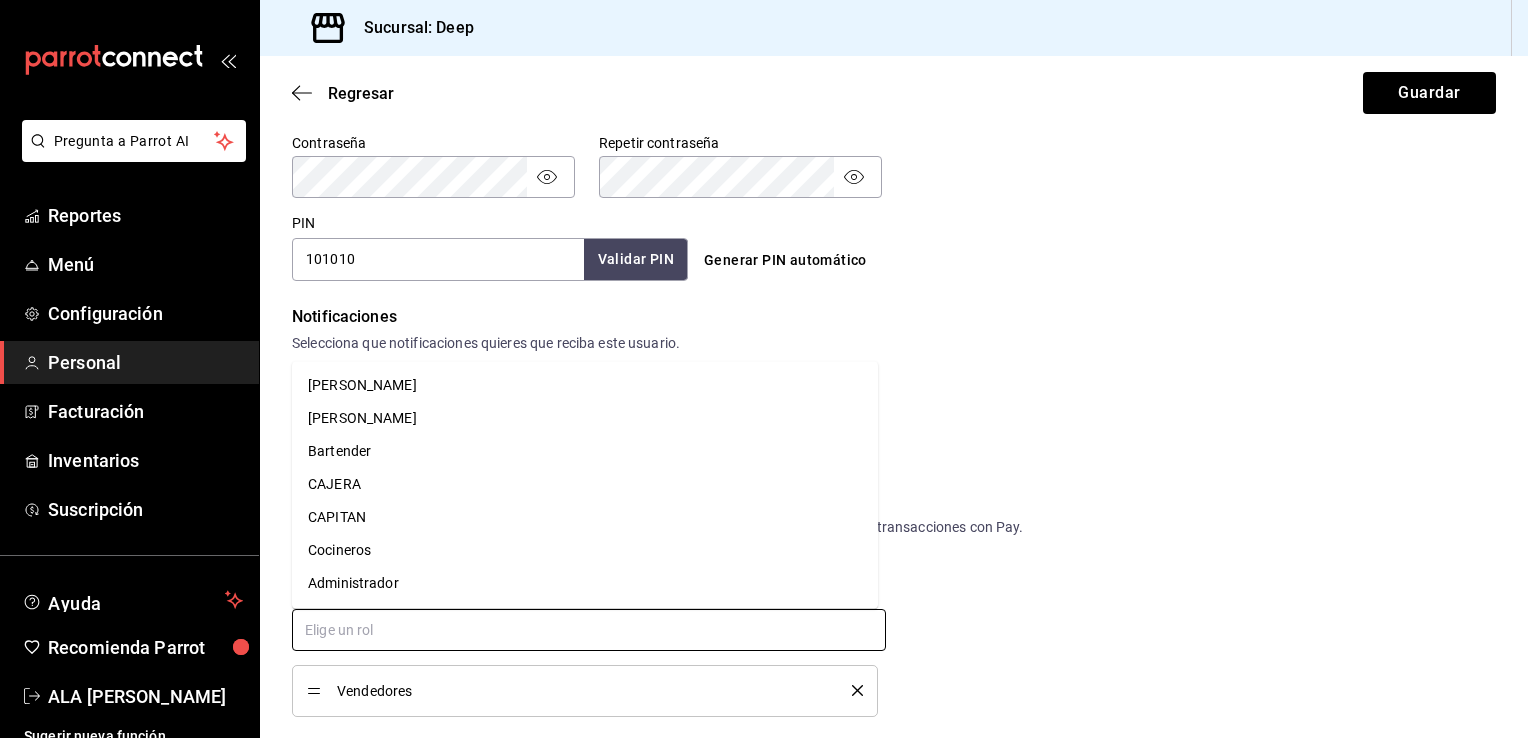 click at bounding box center [589, 630] 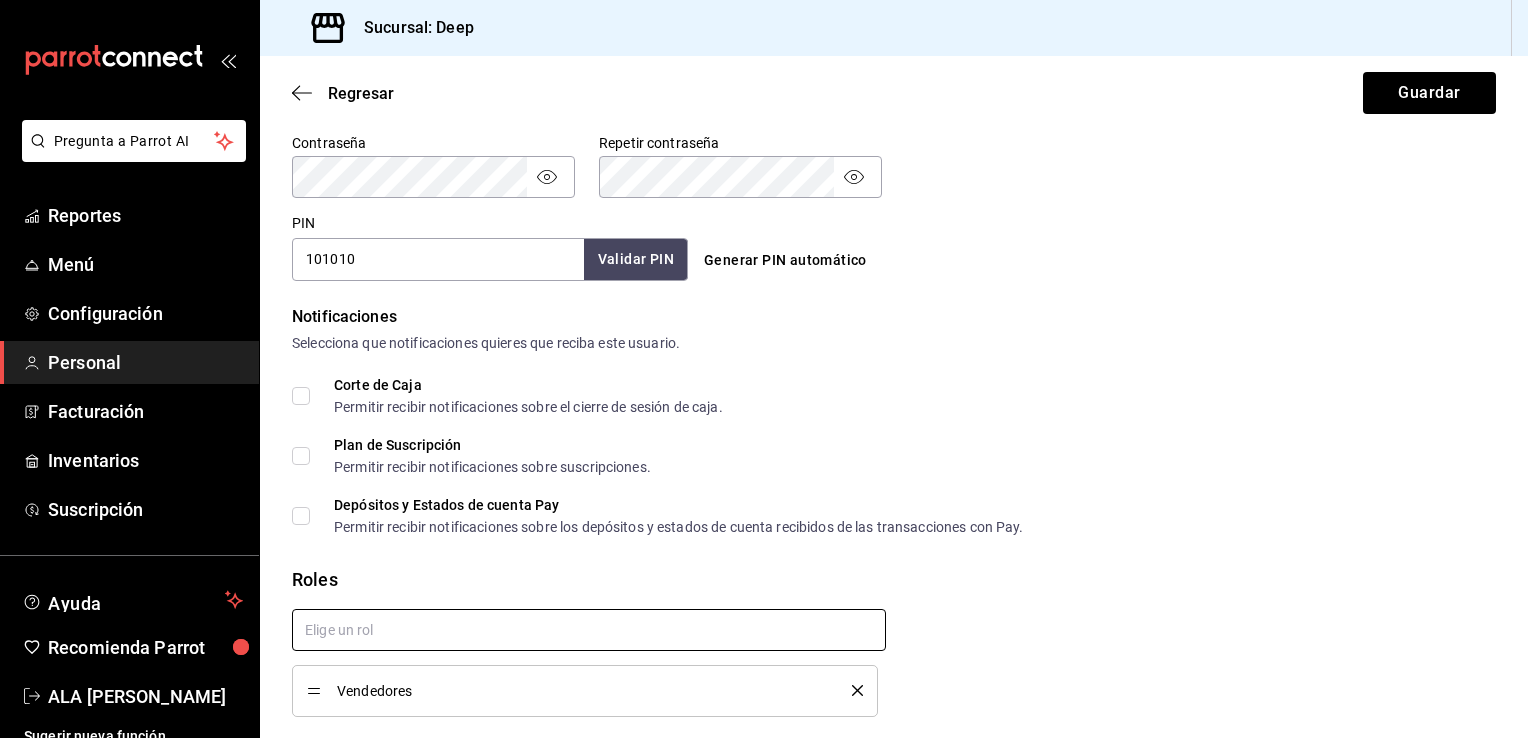 click at bounding box center [589, 630] 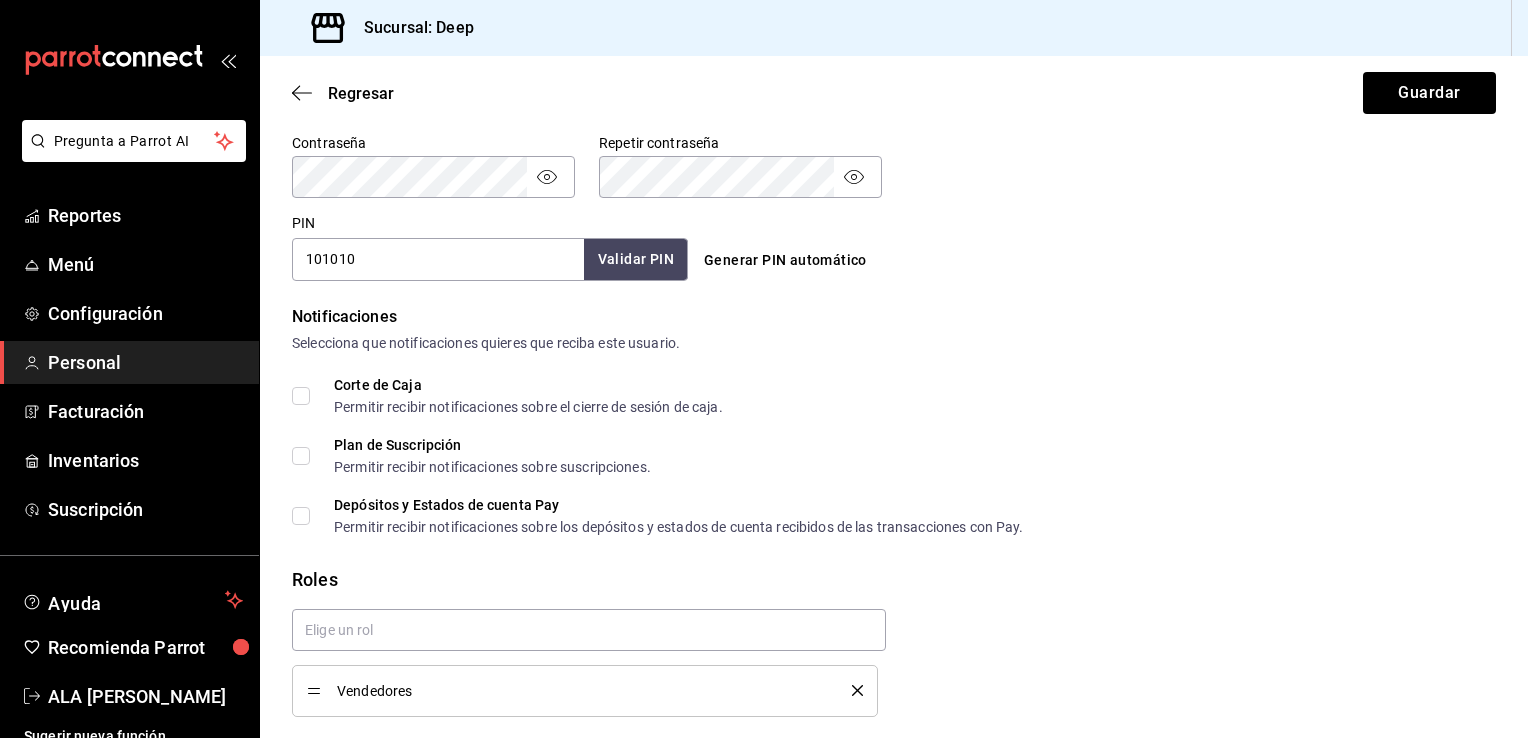 click on "Vendedores" at bounding box center [886, 655] 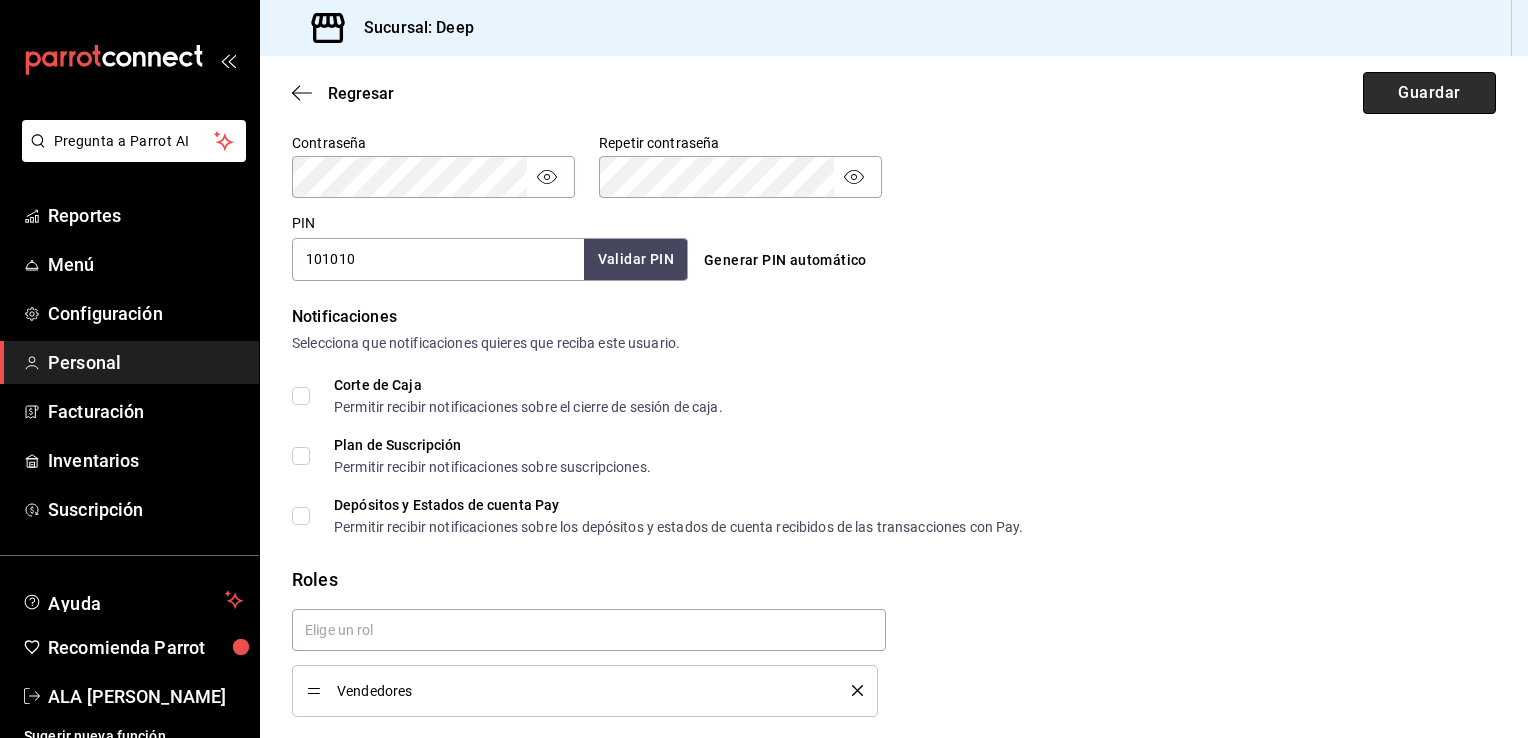 click on "Guardar" at bounding box center (1429, 93) 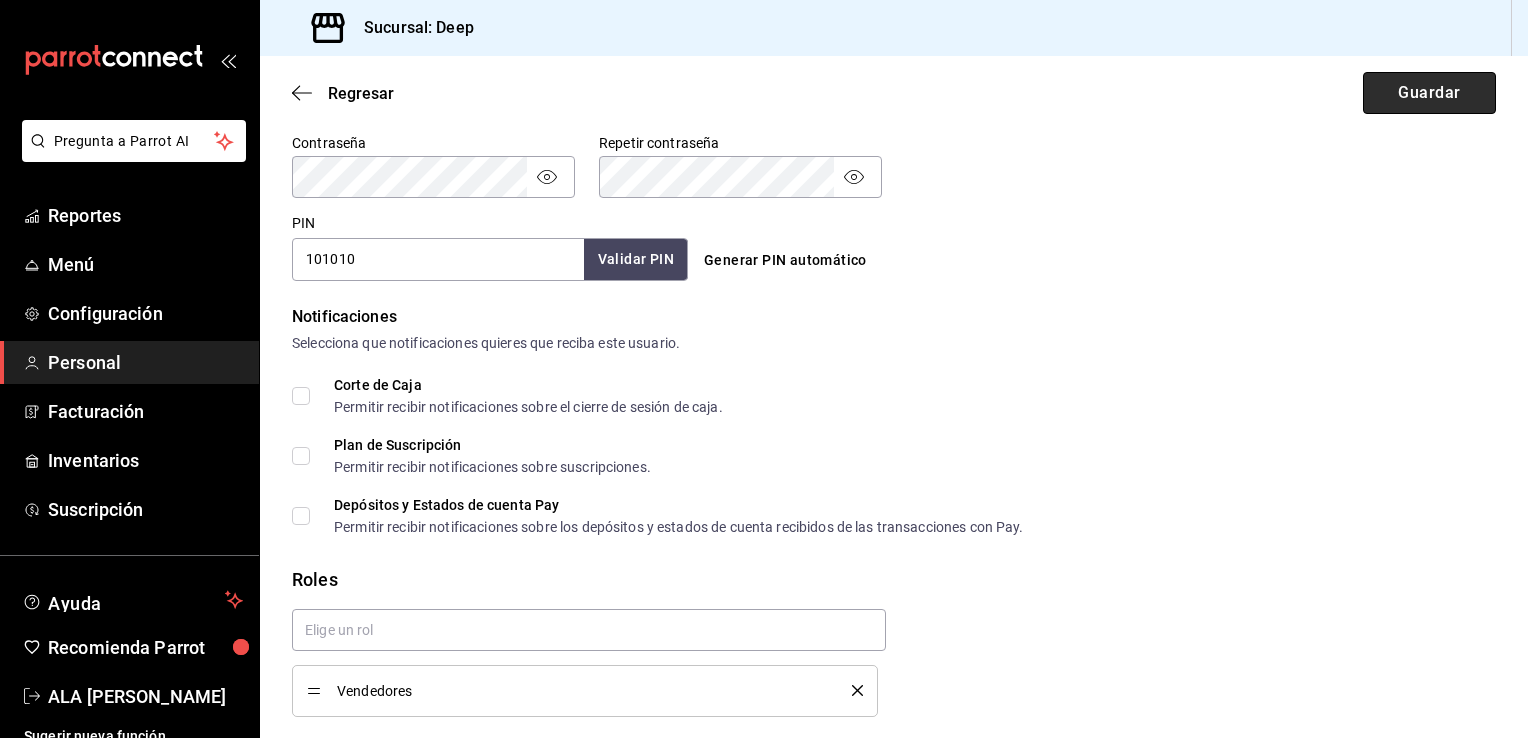 click on "Guardar" at bounding box center [1429, 93] 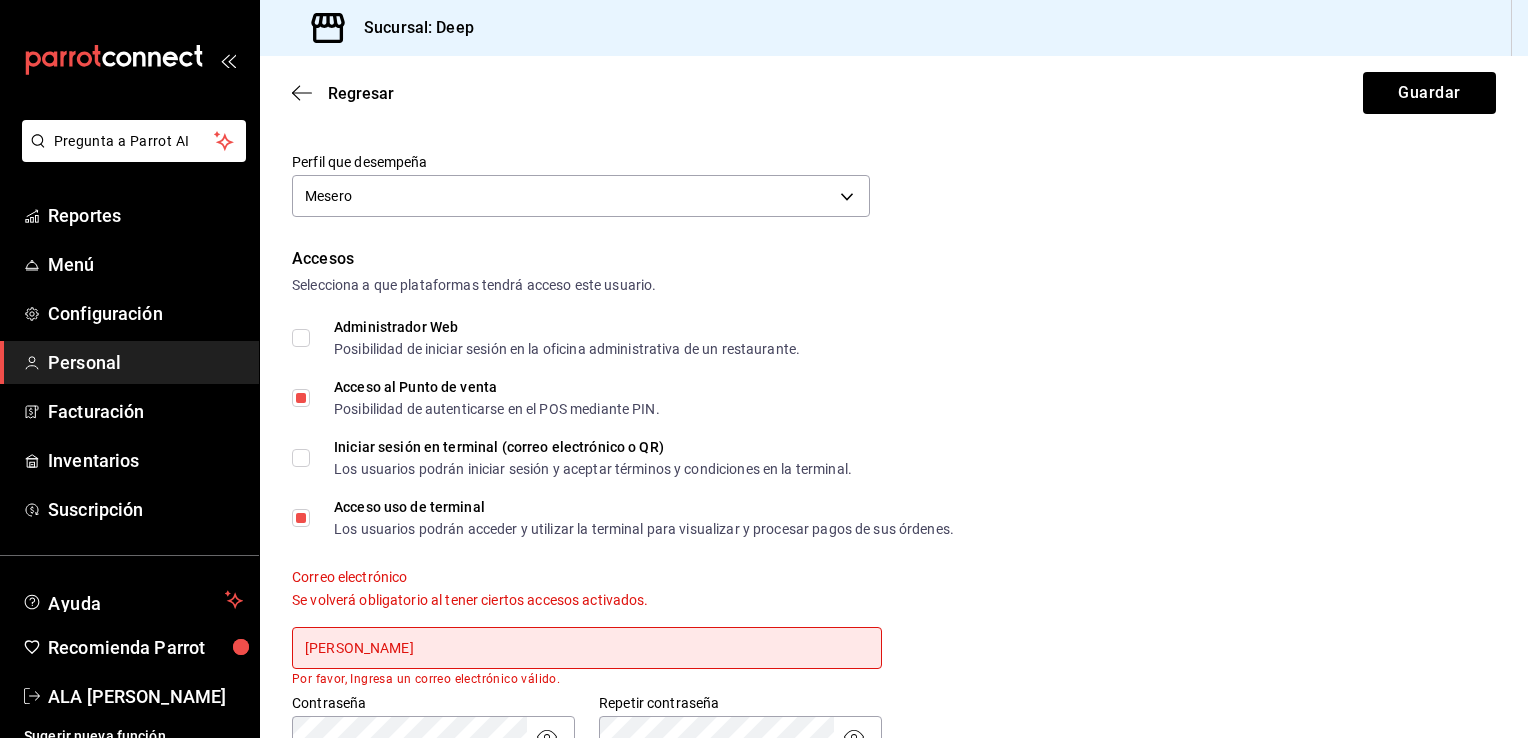 scroll, scrollTop: 288, scrollLeft: 0, axis: vertical 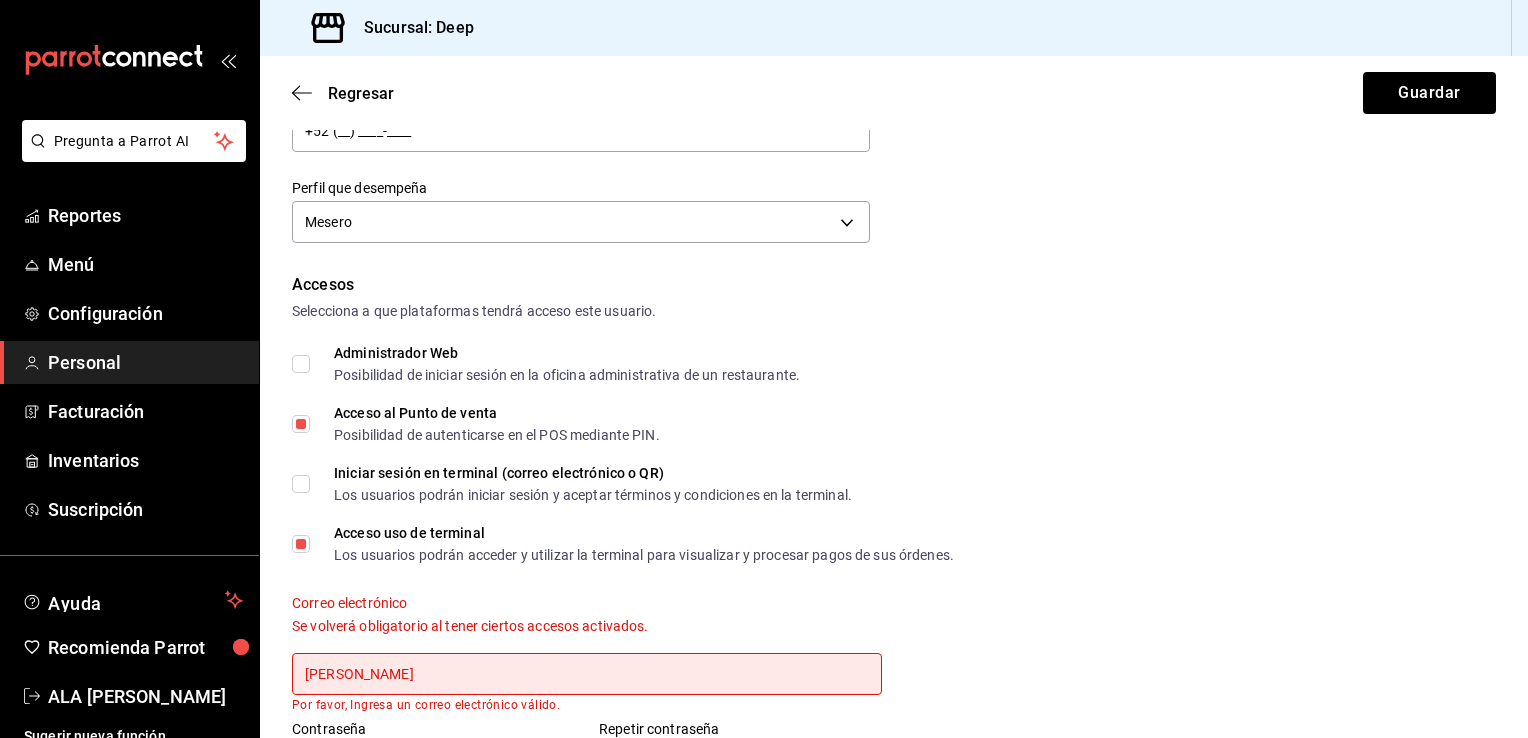 click on "Datos personales Nombre [PERSON_NAME] [PERSON_NAME] Número celular (opcional) +52 (__) ____-____ Perfil que desempeña Mesero WAITER Accesos Selecciona a que plataformas tendrá acceso este usuario. Administrador Web Posibilidad de iniciar sesión en la oficina administrativa de un restaurante.  Acceso al Punto de venta Posibilidad de autenticarse en el POS mediante PIN.  Iniciar sesión en terminal (correo electrónico o QR) Los usuarios podrán iniciar sesión y aceptar términos y condiciones en la terminal. Acceso uso de terminal Los usuarios podrán acceder y utilizar la terminal para visualizar y procesar pagos de sus órdenes. Correo electrónico Se volverá obligatorio al tener ciertos accesos activados. [PERSON_NAME] Por favor, Ingresa un correo electrónico válido. Contraseña Contraseña Repetir contraseña Repetir contraseña PIN 101010 Validar PIN ​ Generar PIN automático Notificaciones Selecciona que notificaciones quieres que reciba este usuario. Corte de Caja Plan de Suscripción Roles Vendedores" at bounding box center (894, 608) 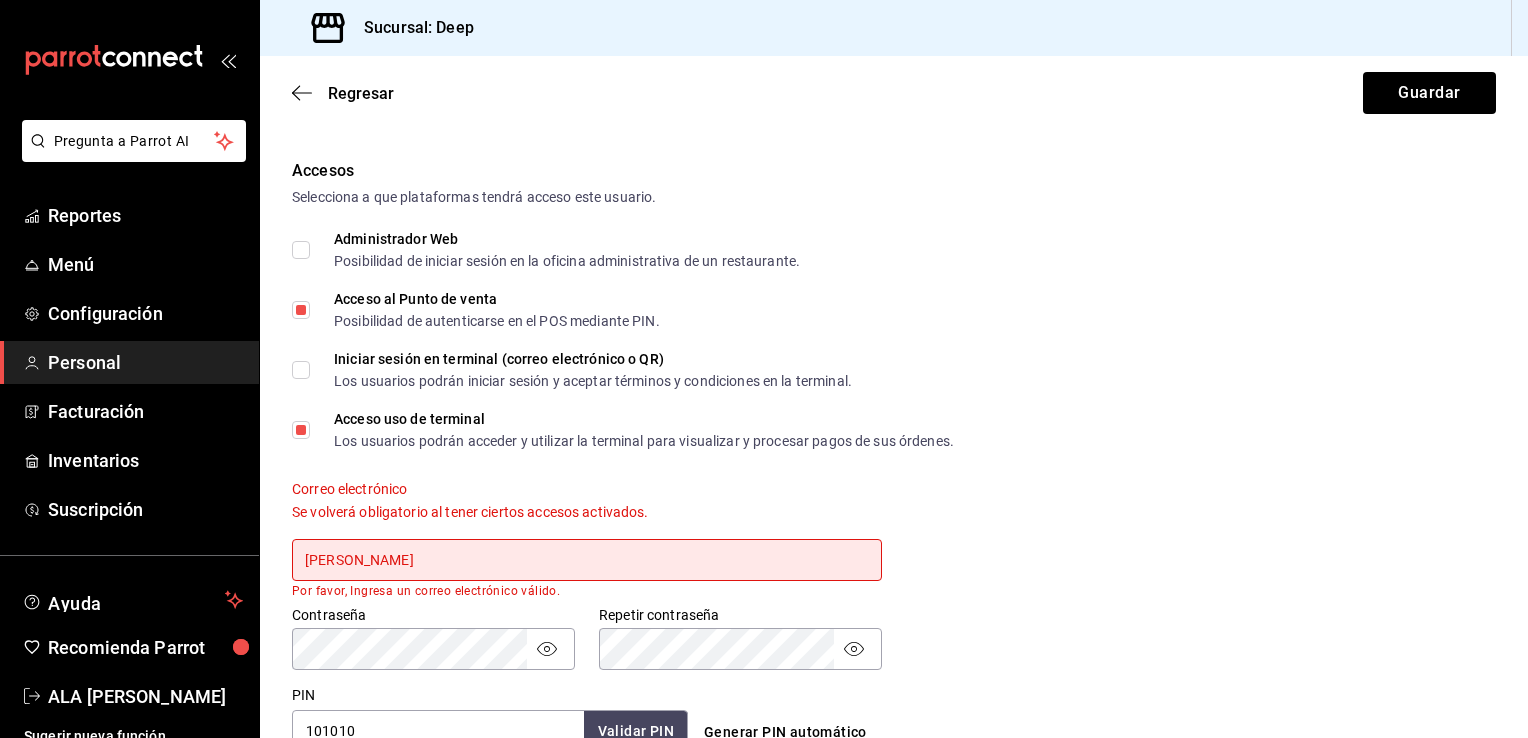 scroll, scrollTop: 442, scrollLeft: 0, axis: vertical 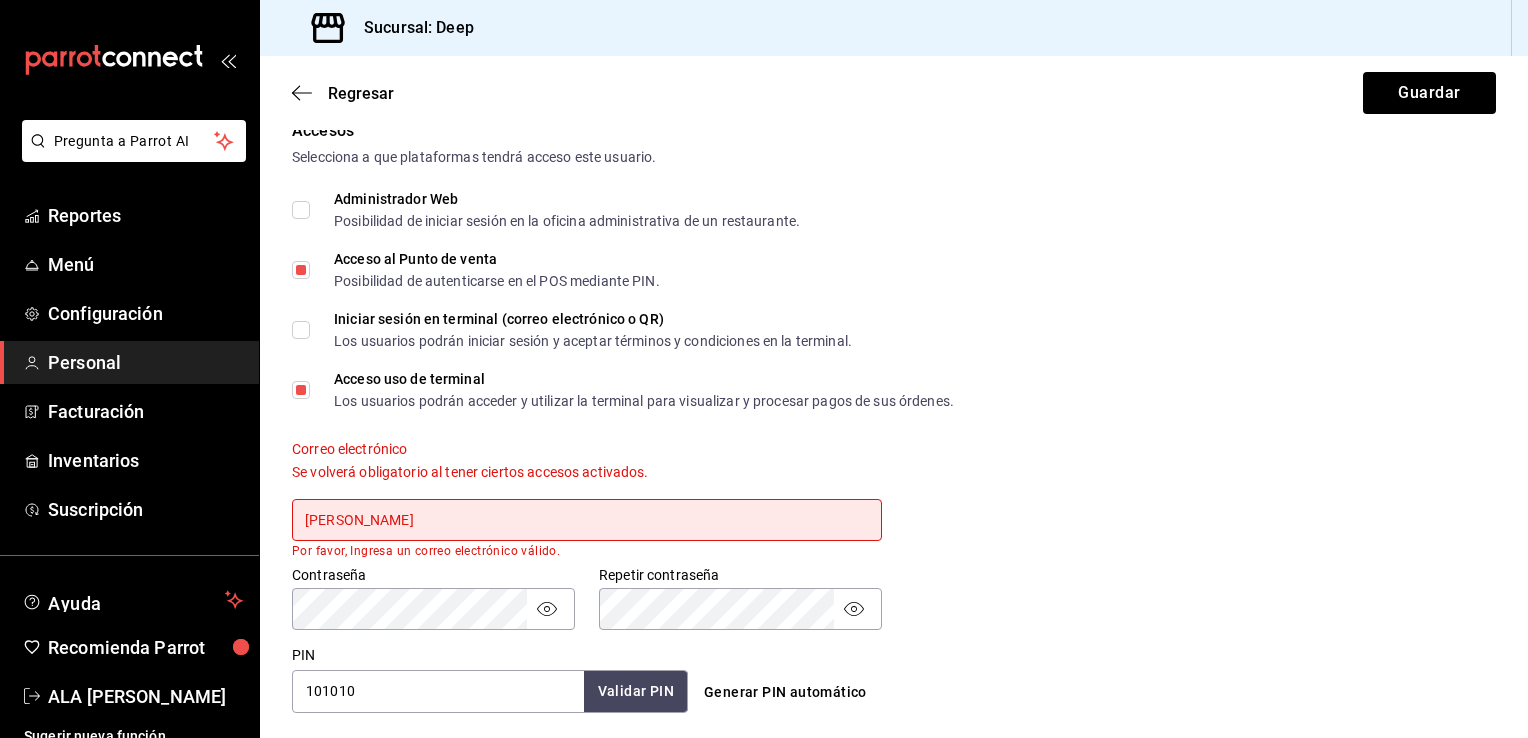 click on "[PERSON_NAME]" at bounding box center (587, 520) 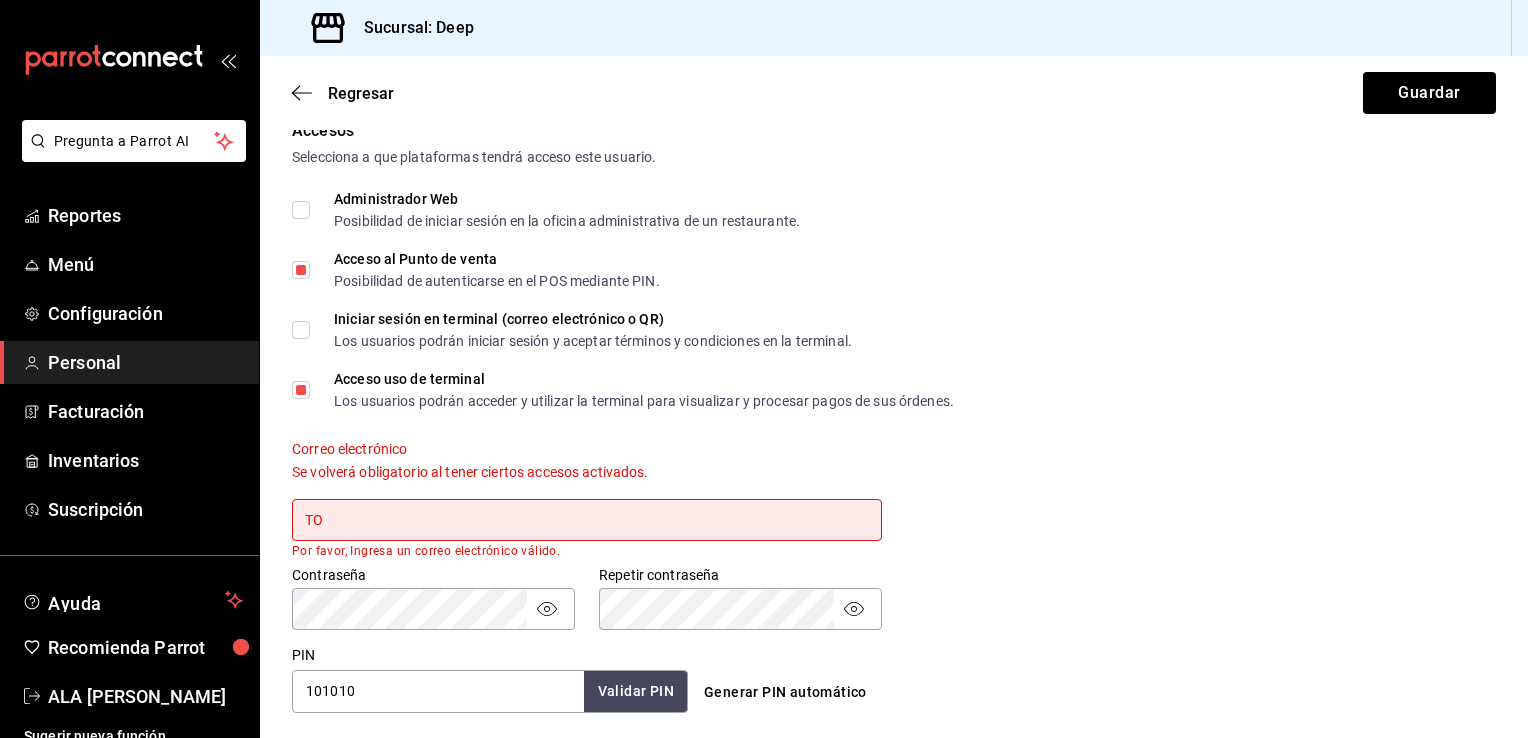 type on "T" 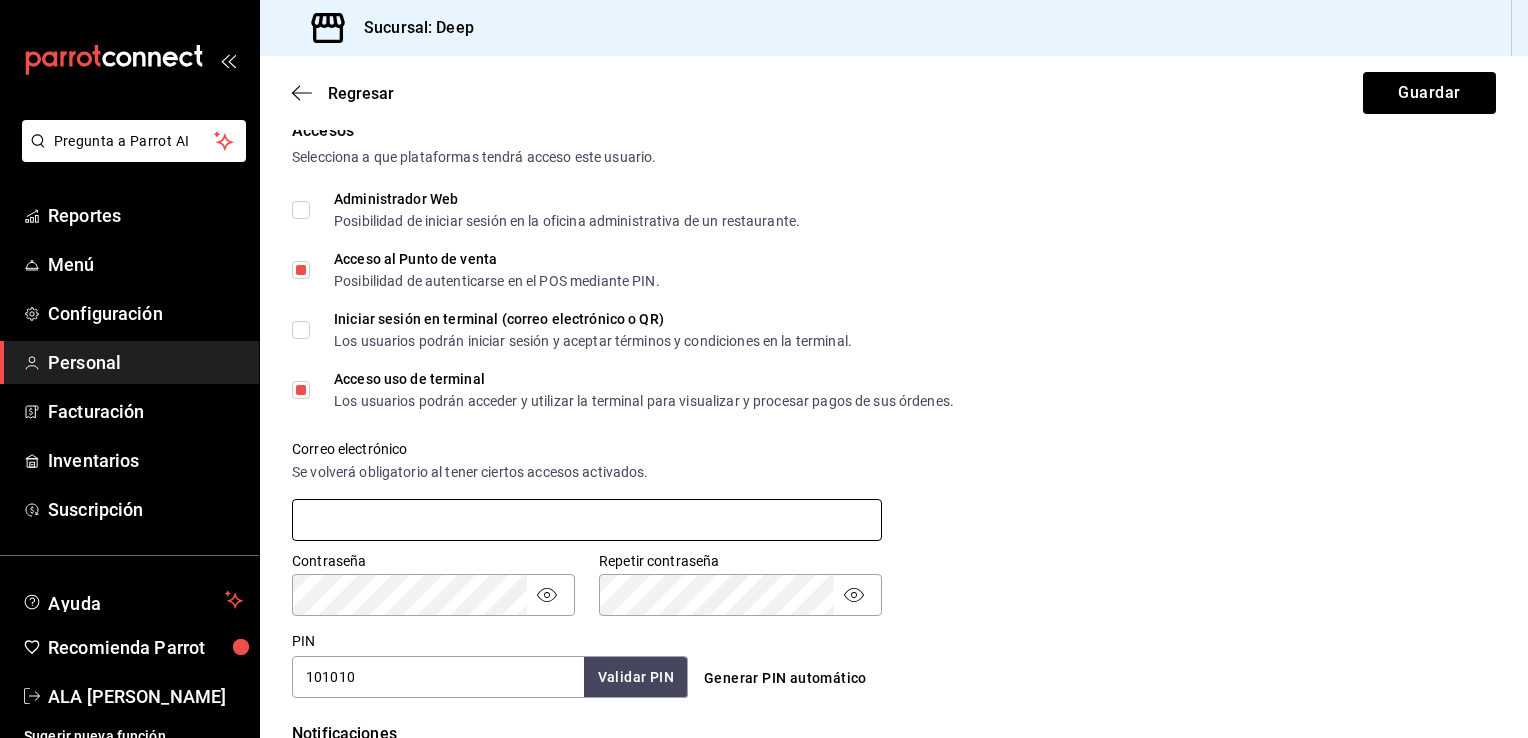 type 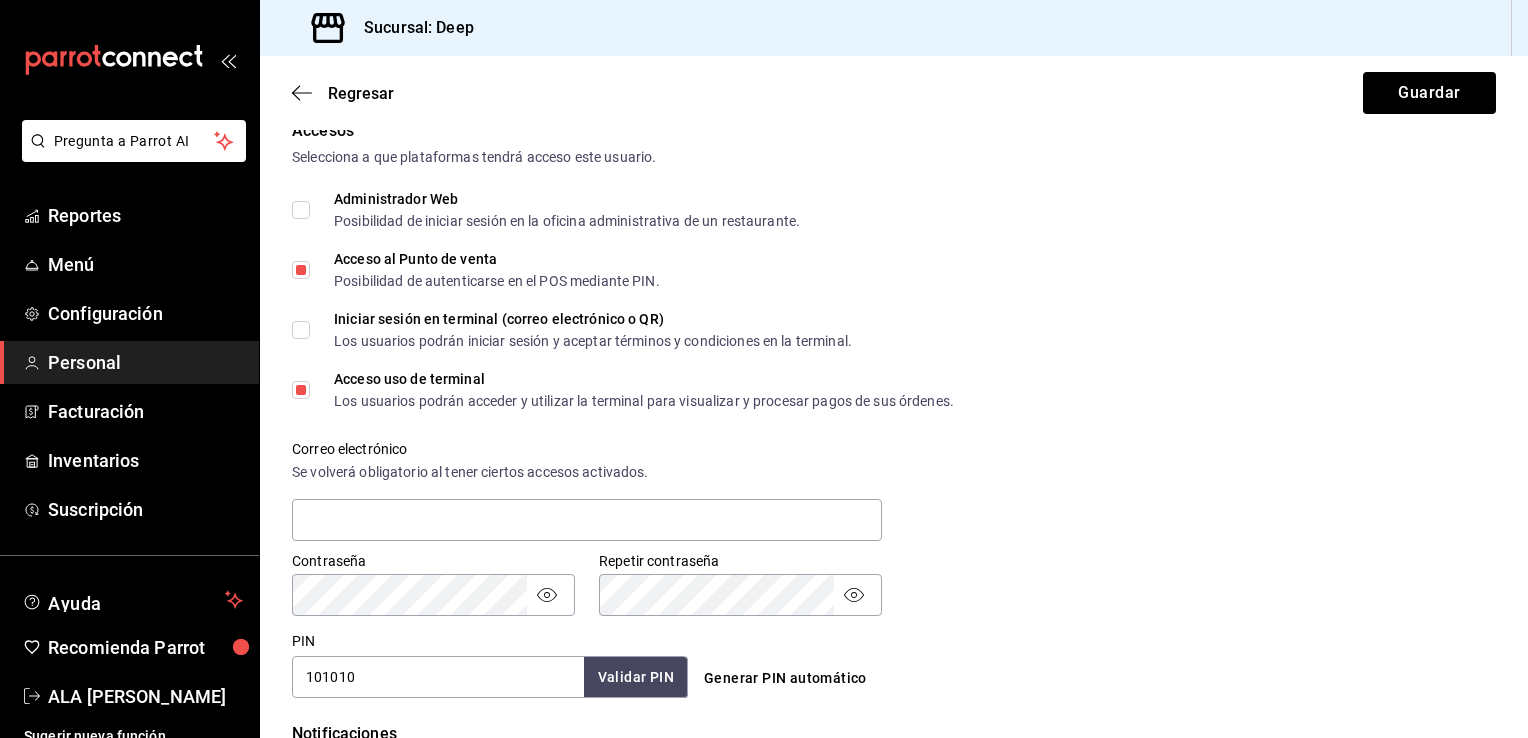 click on "Contraseña Contraseña Repetir contraseña Repetir contraseña" at bounding box center [882, 572] 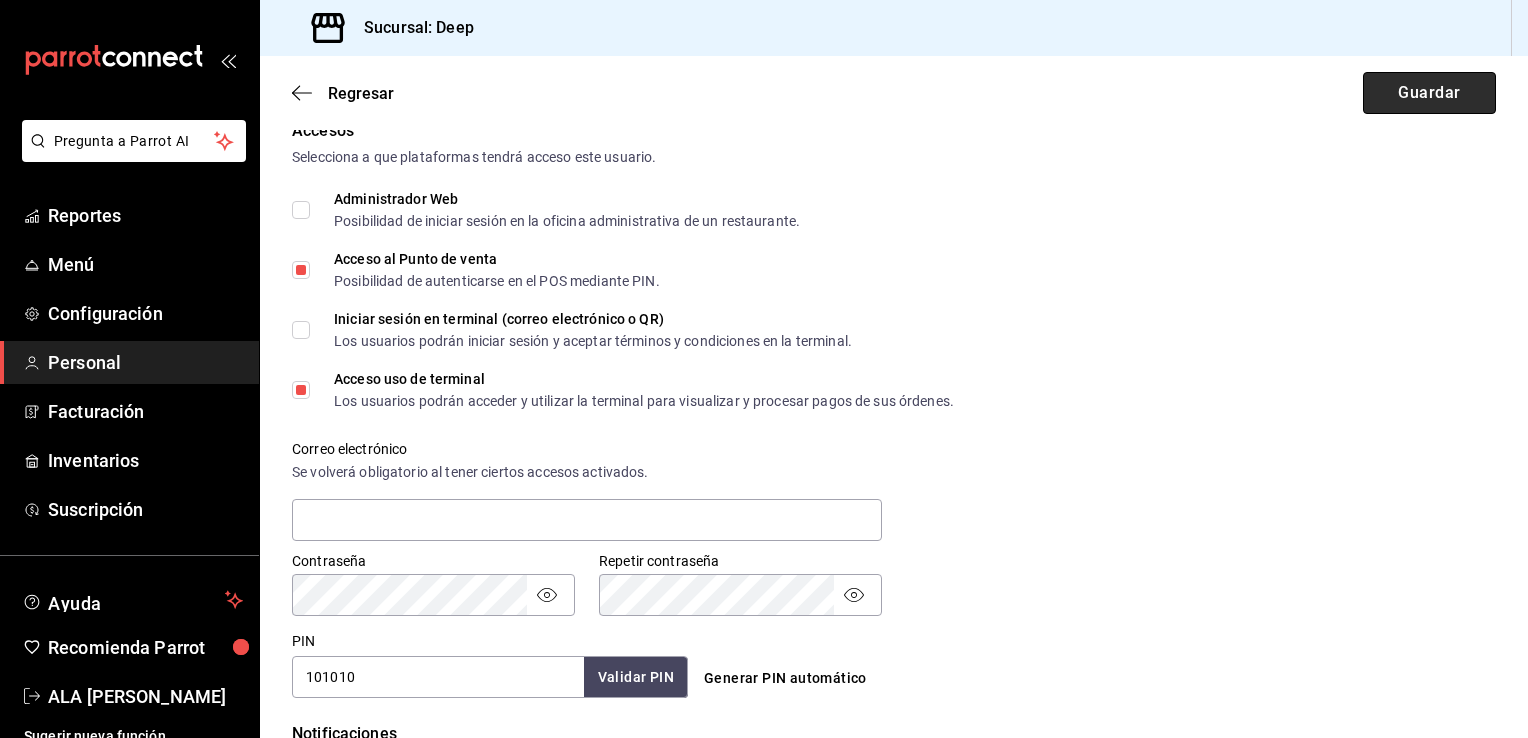 click on "Guardar" at bounding box center (1429, 93) 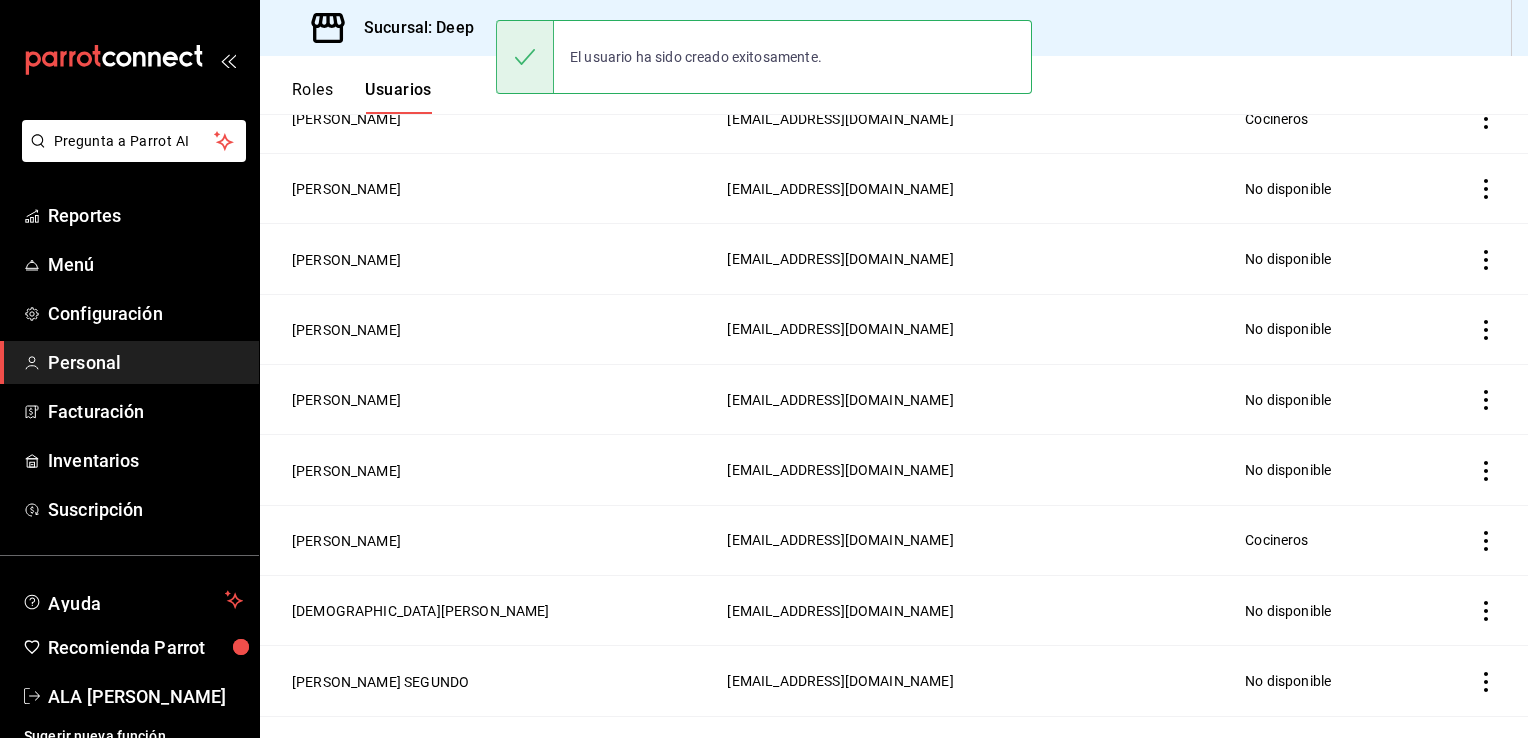 scroll, scrollTop: 512, scrollLeft: 0, axis: vertical 